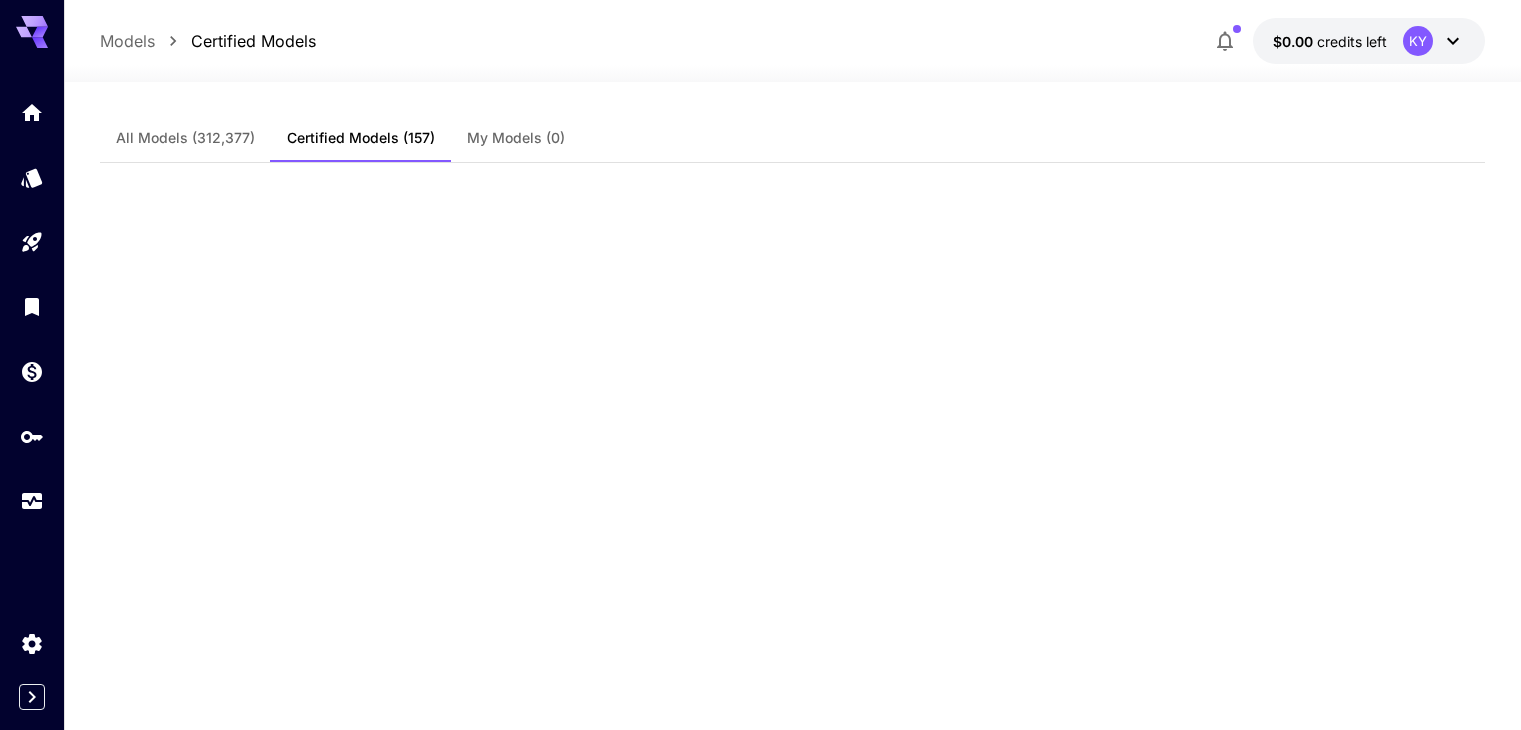 scroll, scrollTop: 7900, scrollLeft: 0, axis: vertical 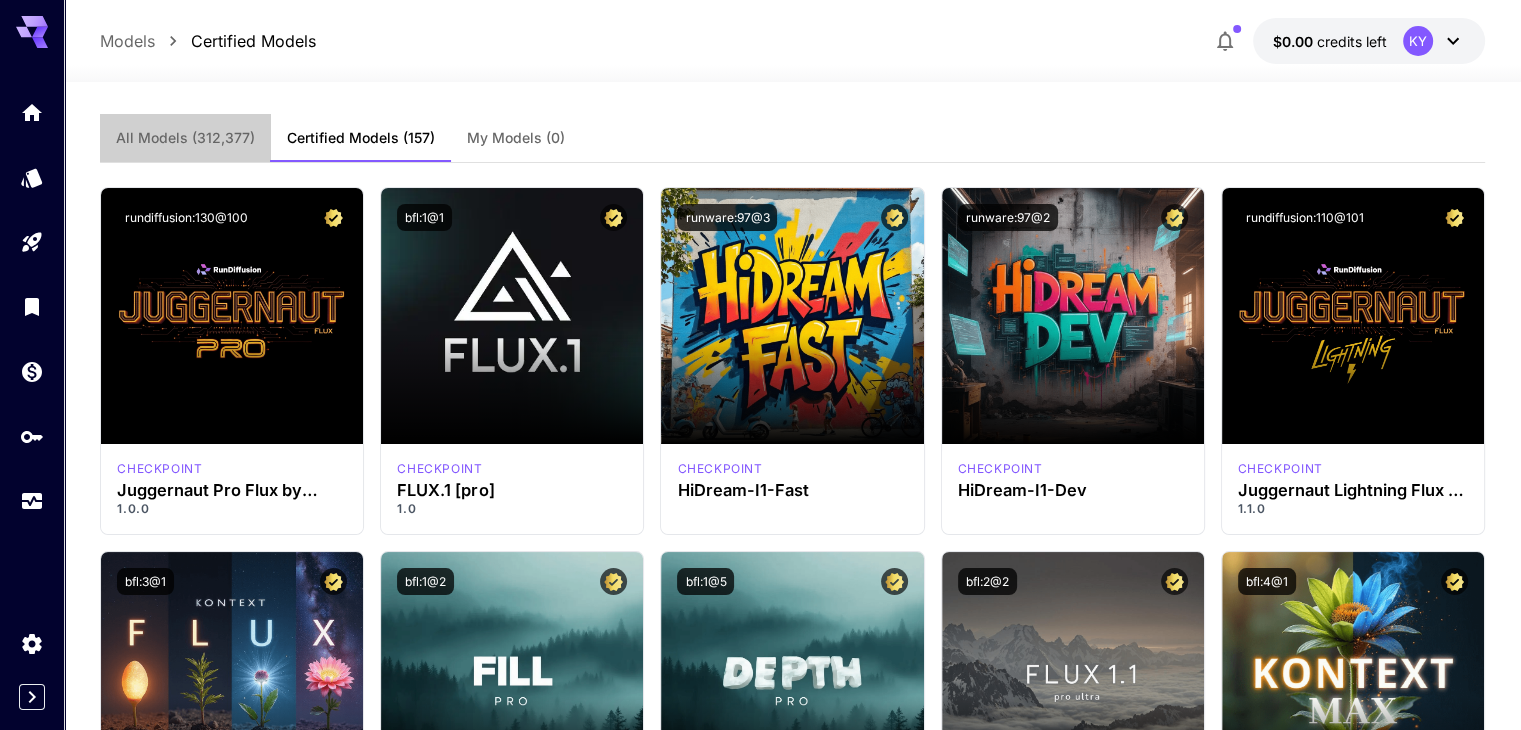 click on "All Models (312,377)" at bounding box center (185, 138) 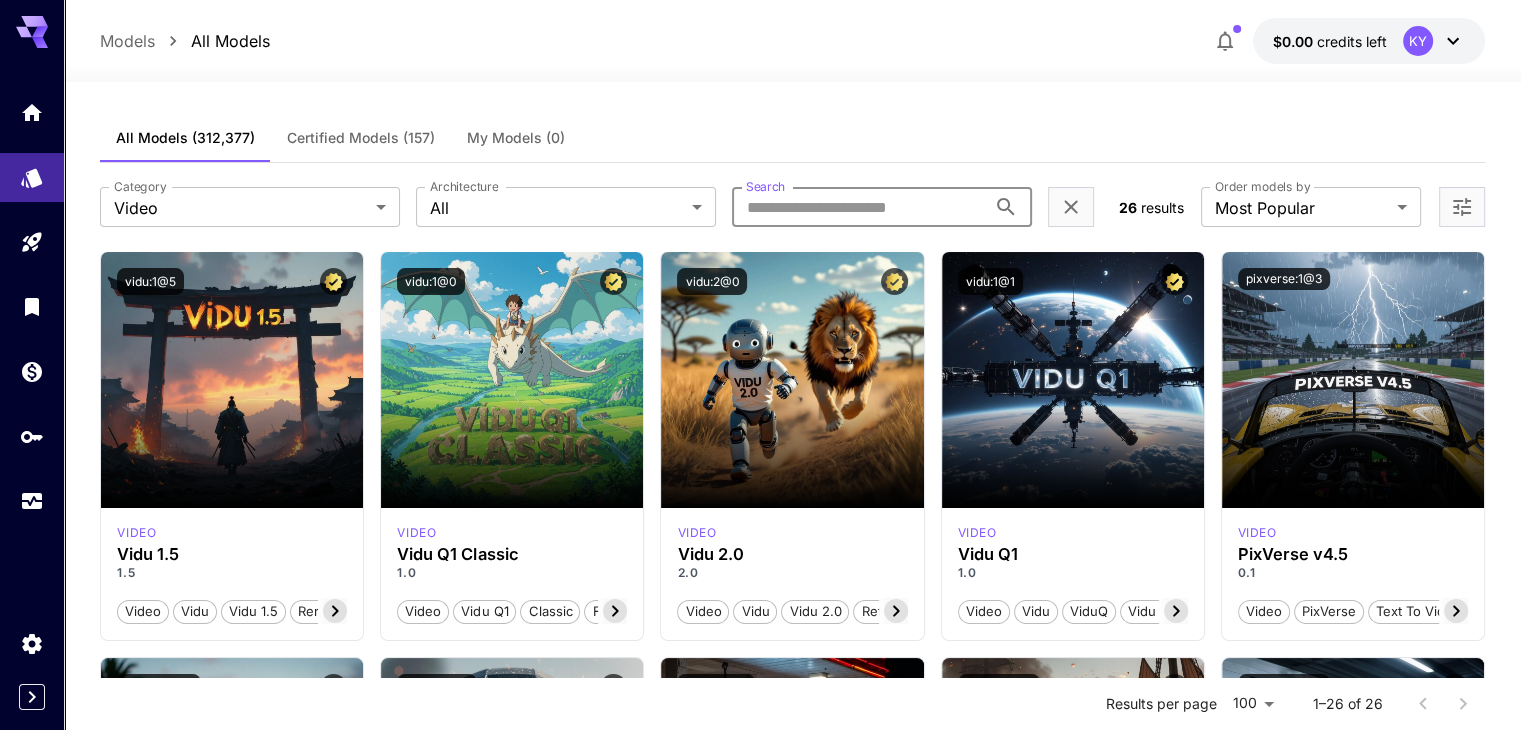 click on "Search" at bounding box center (859, 207) 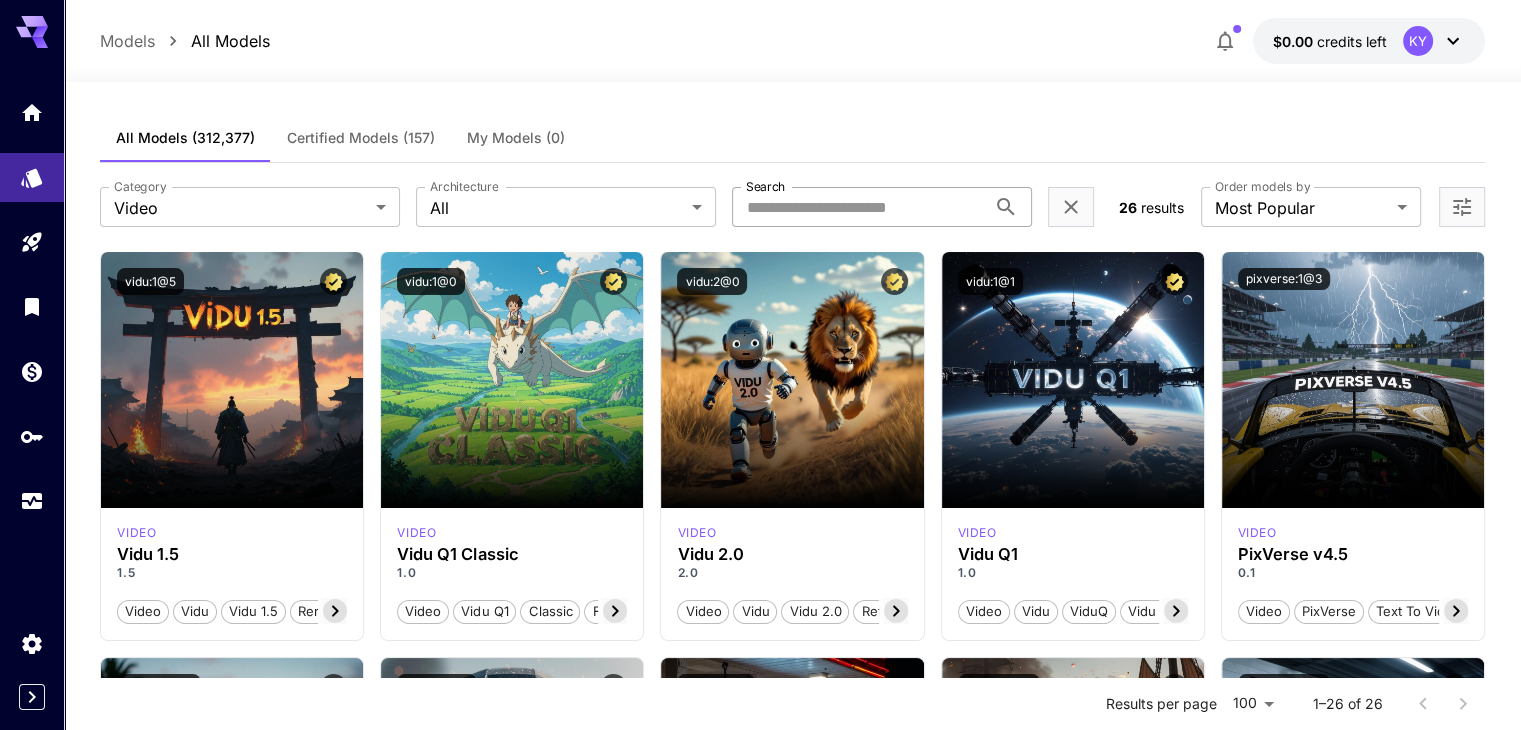 click on "Search" at bounding box center (859, 207) 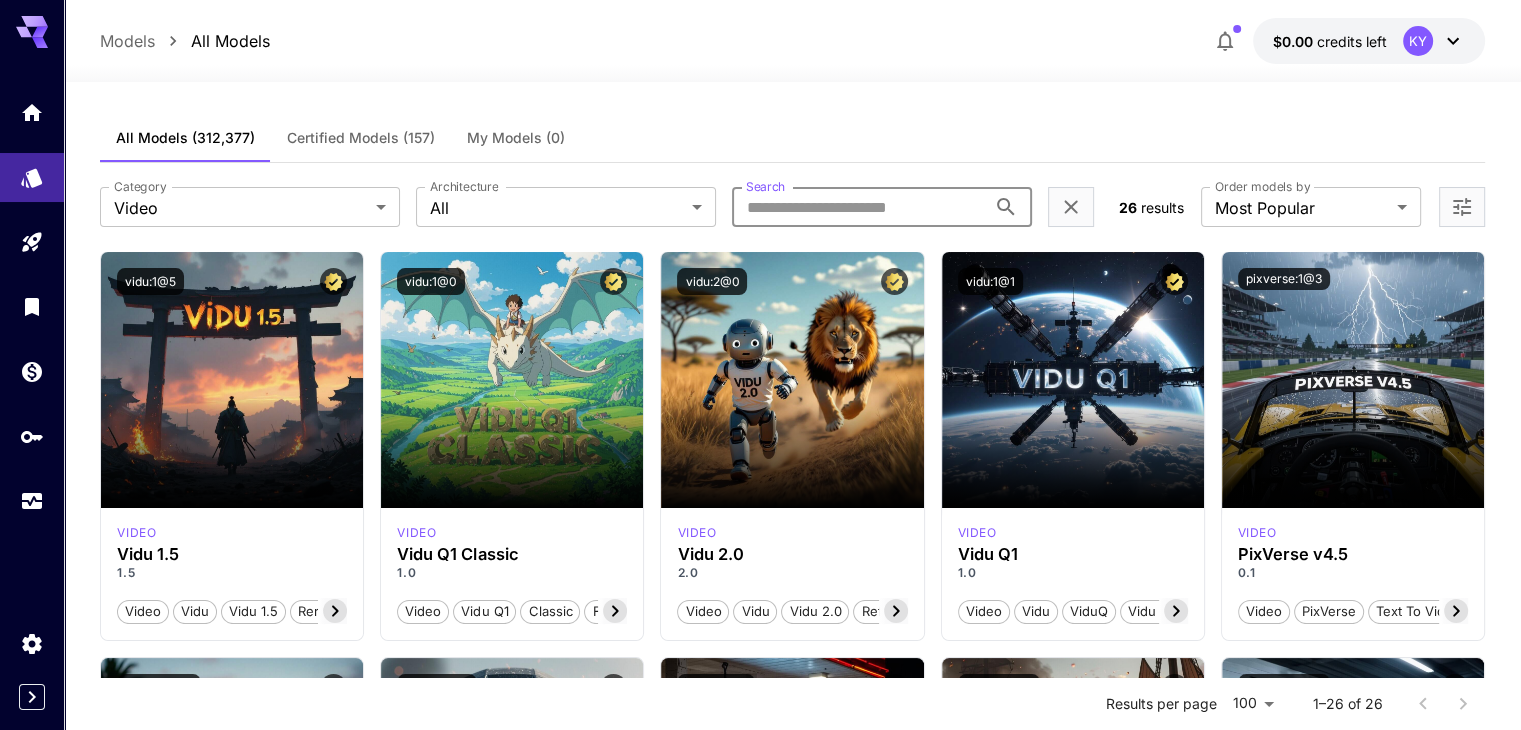 paste on "**********" 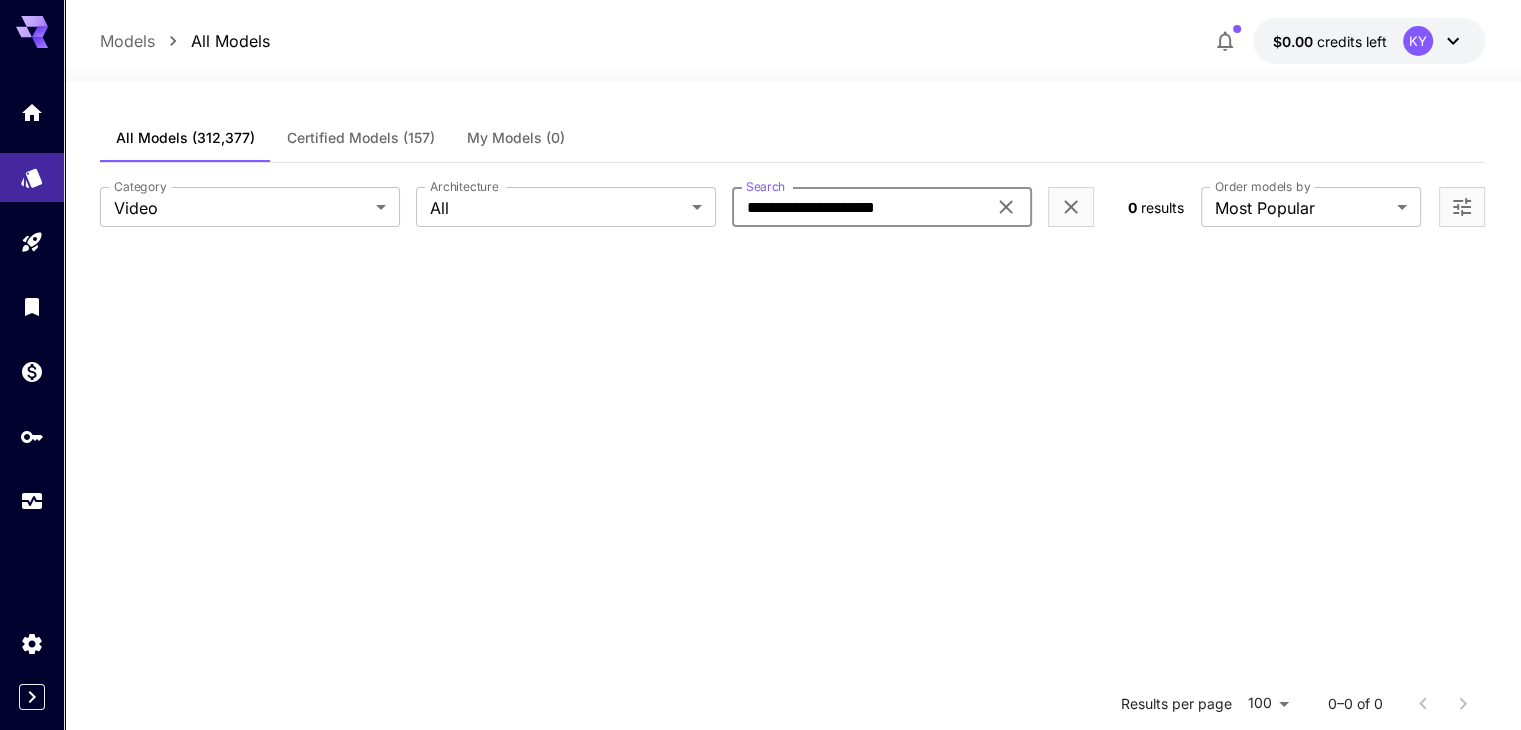 drag, startPoint x: 937, startPoint y: 209, endPoint x: 805, endPoint y: 213, distance: 132.0606 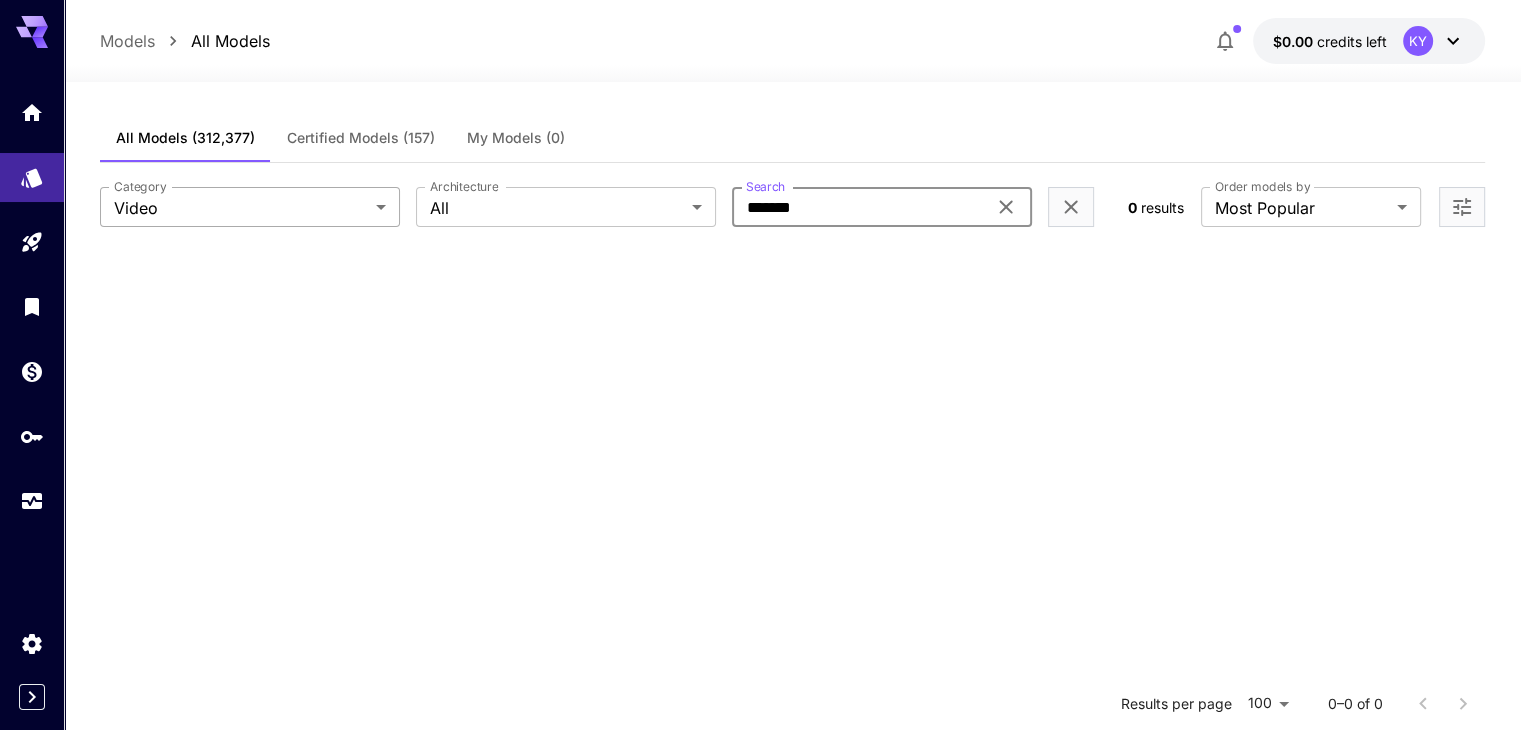 type on "*******" 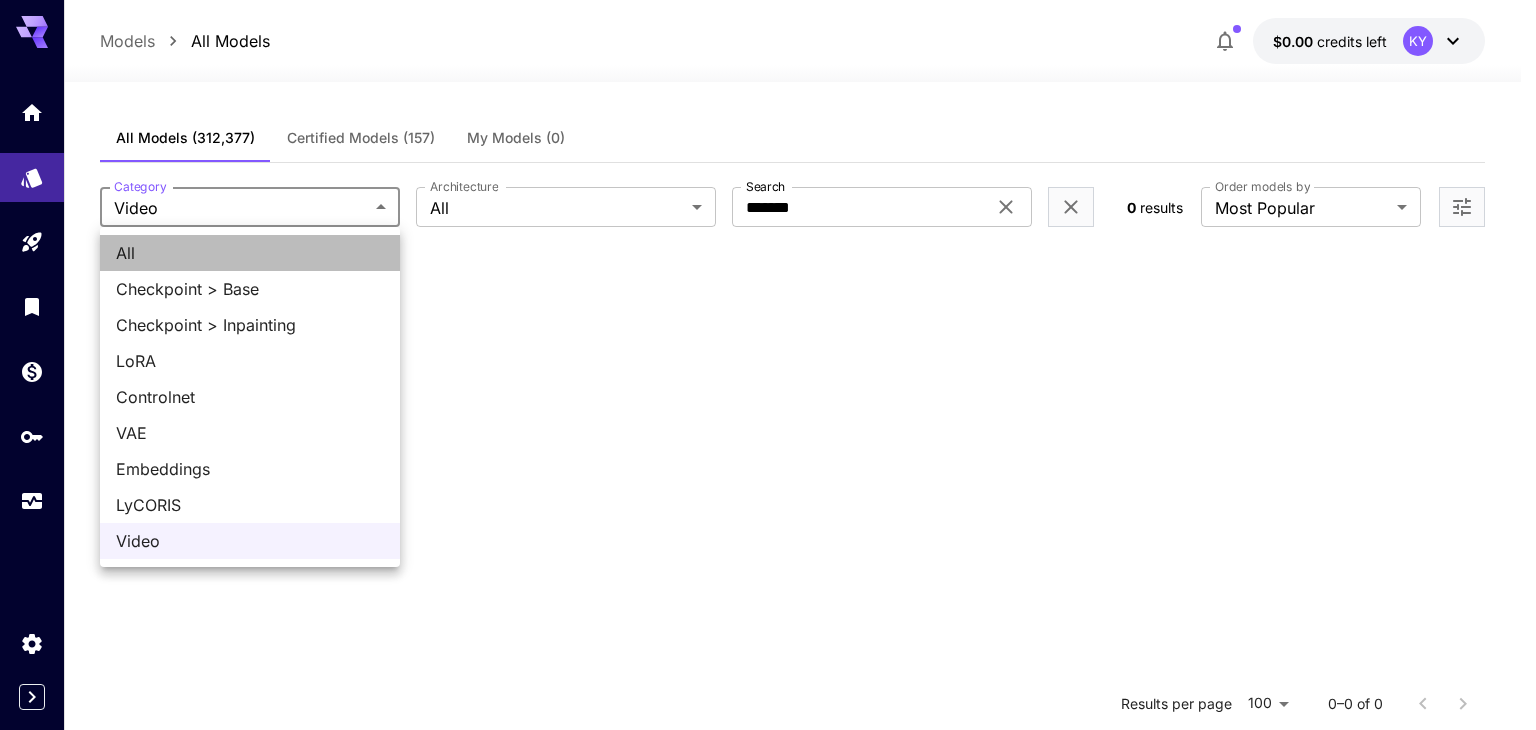click on "All" at bounding box center [250, 253] 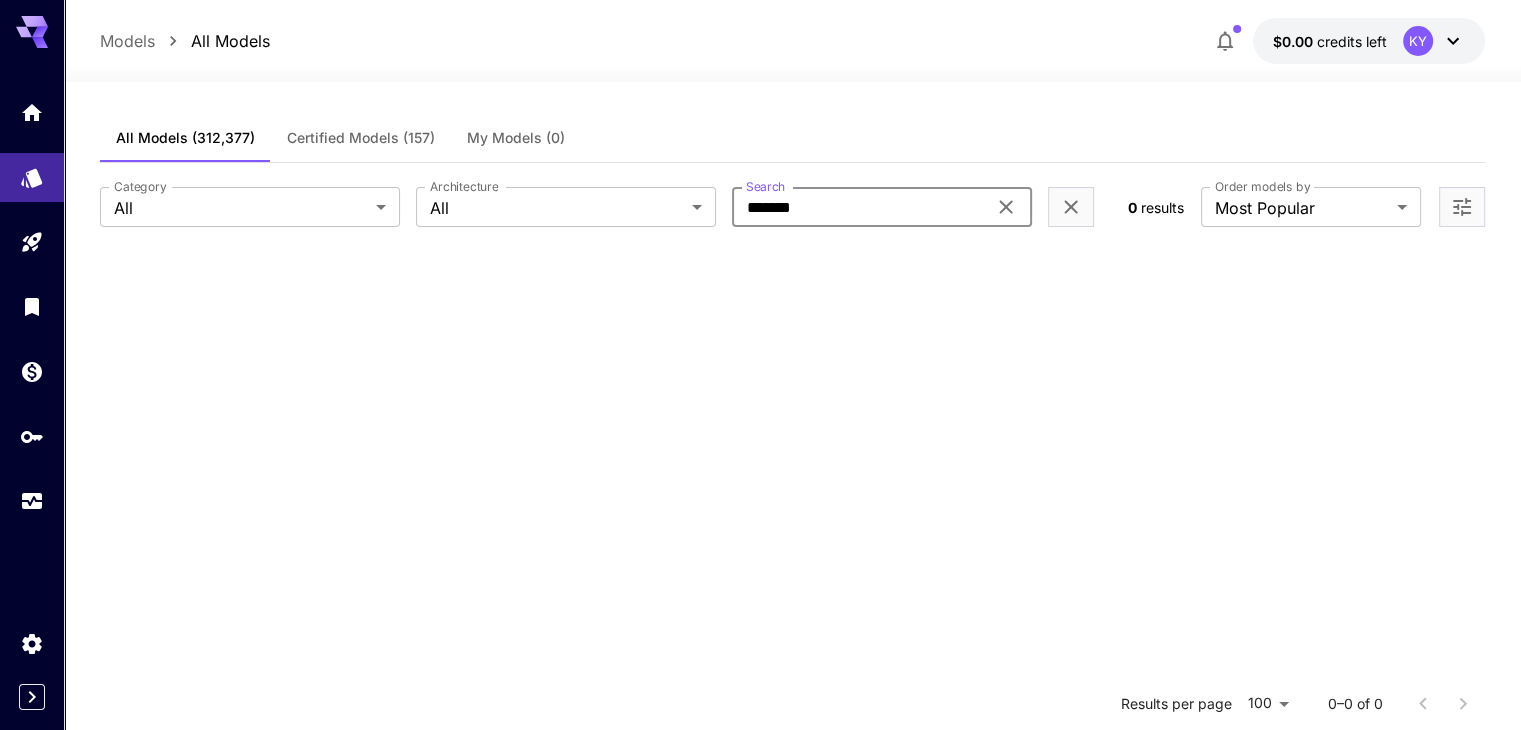 click on "*******" at bounding box center [859, 207] 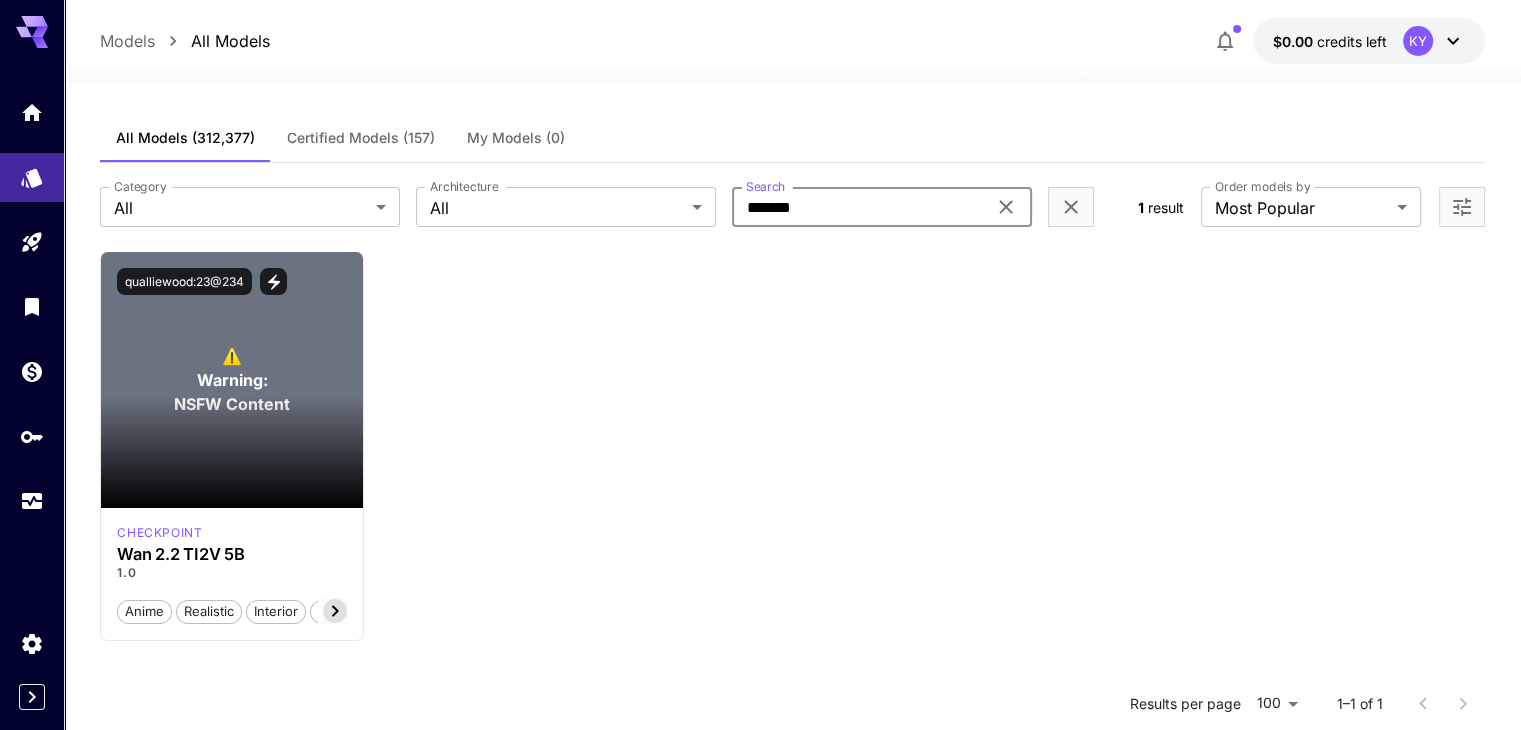 type on "*******" 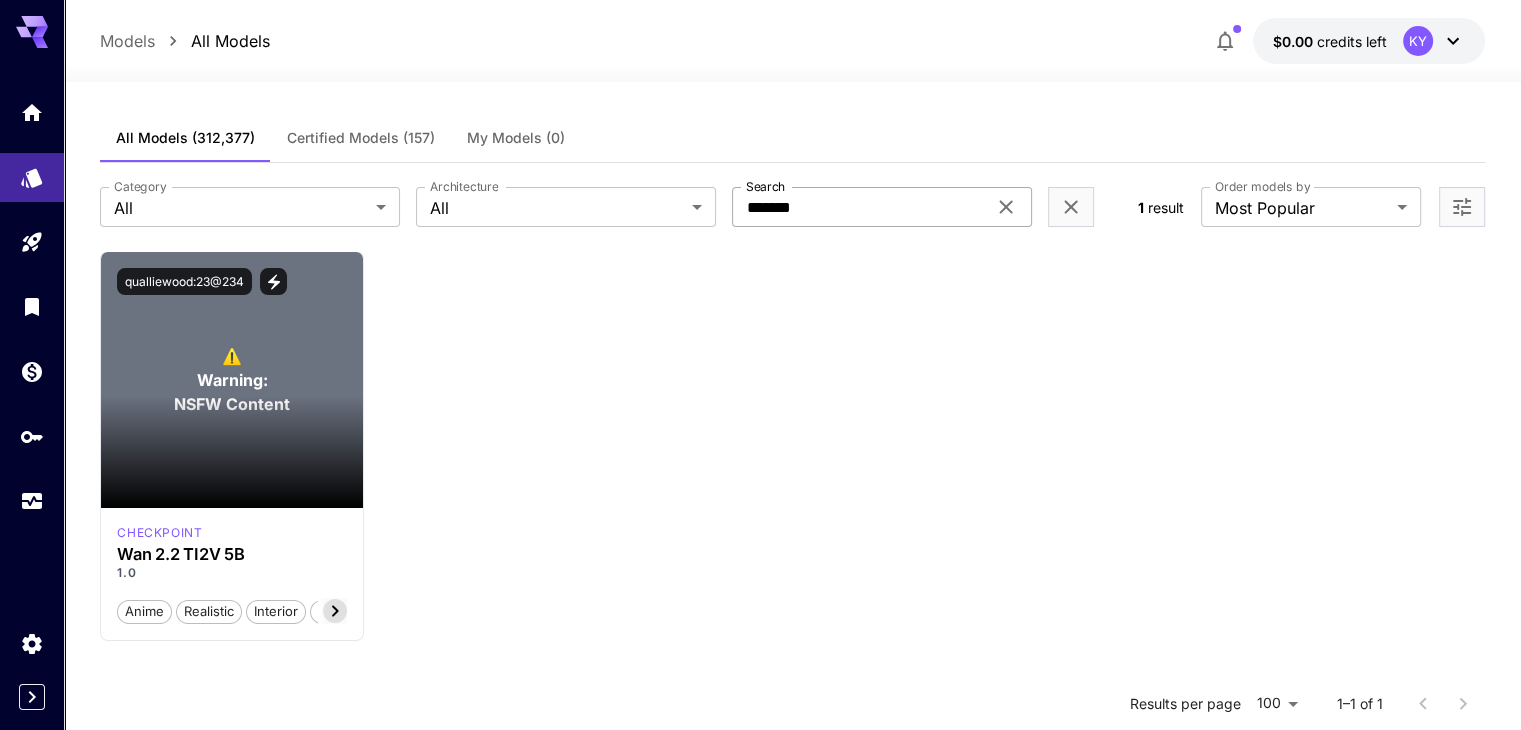 click 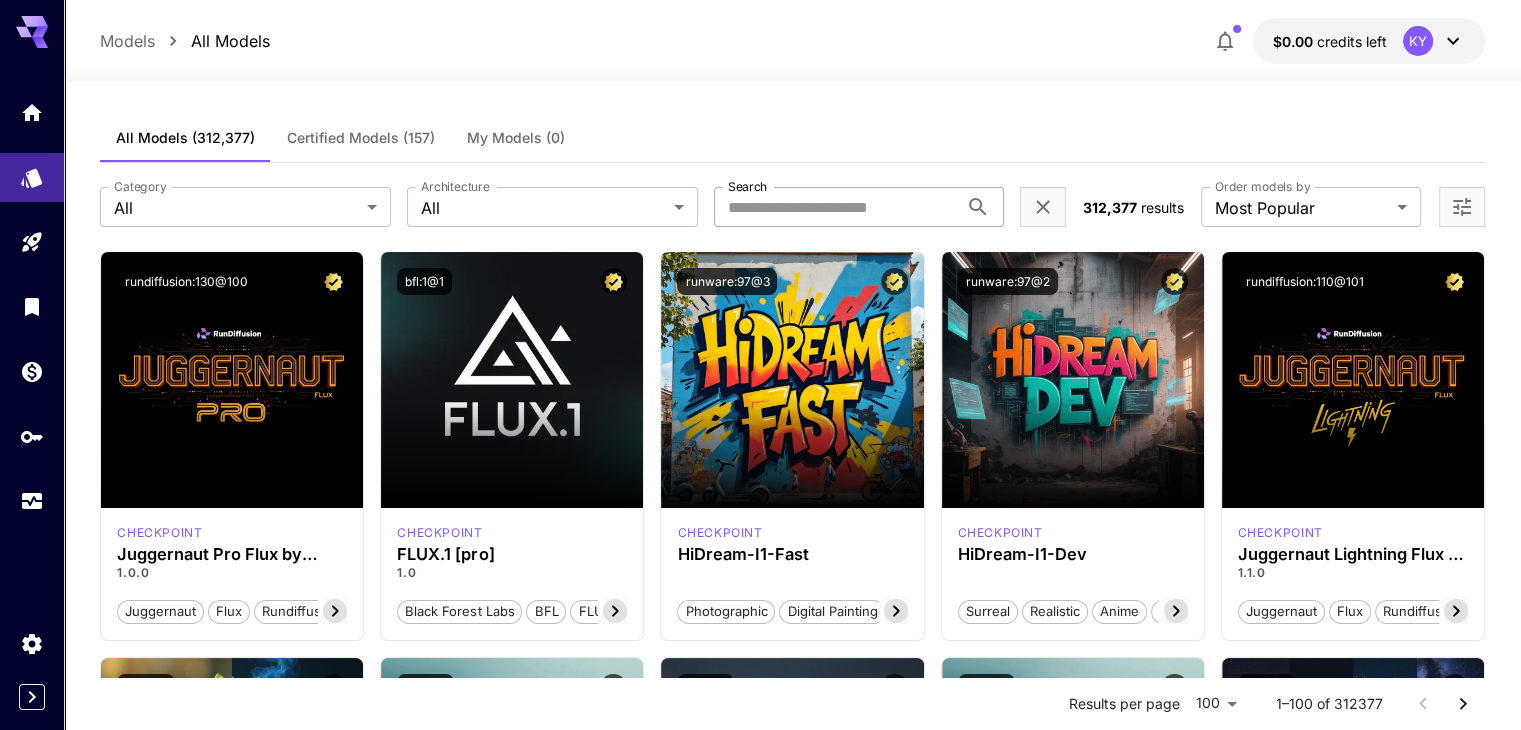 click on "Search" at bounding box center (836, 207) 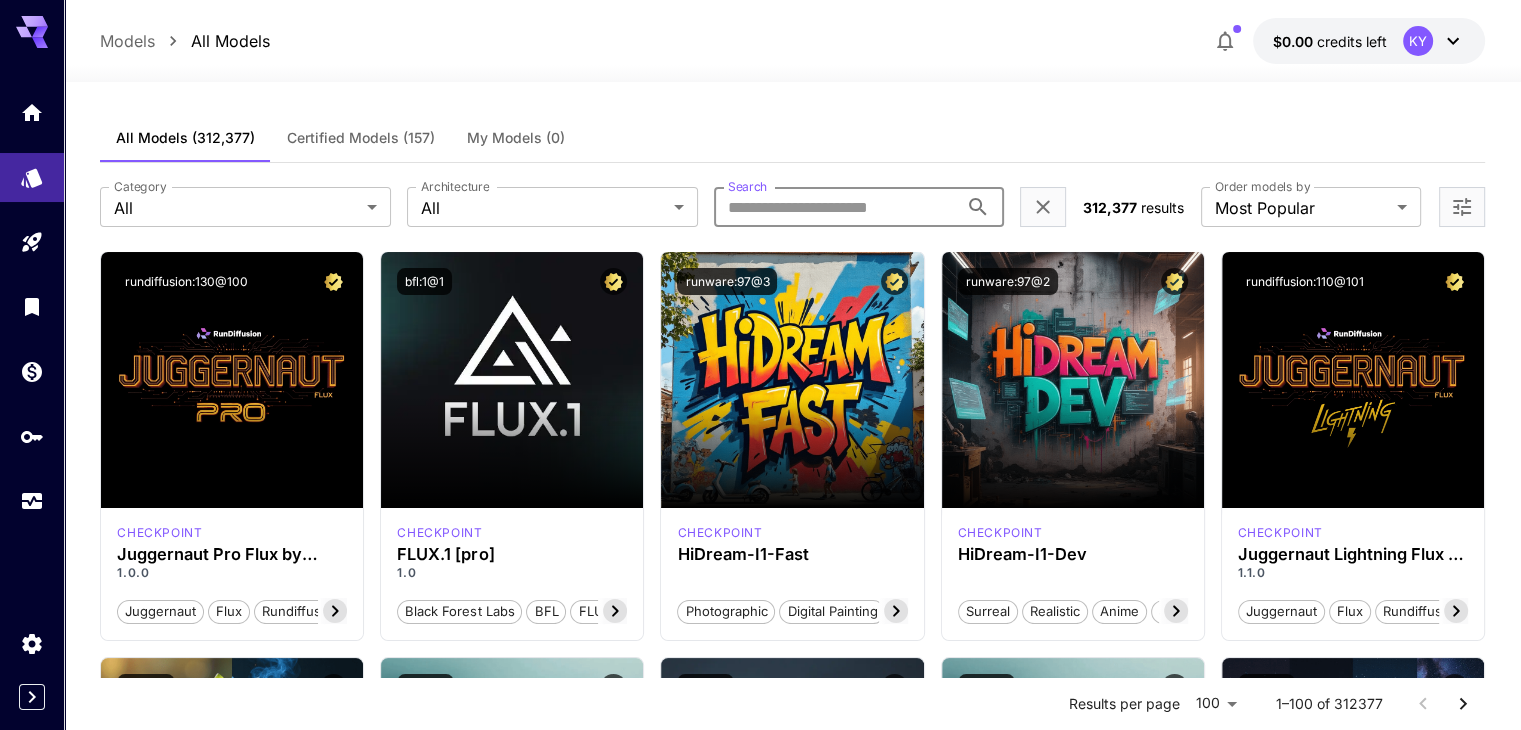 paste on "**********" 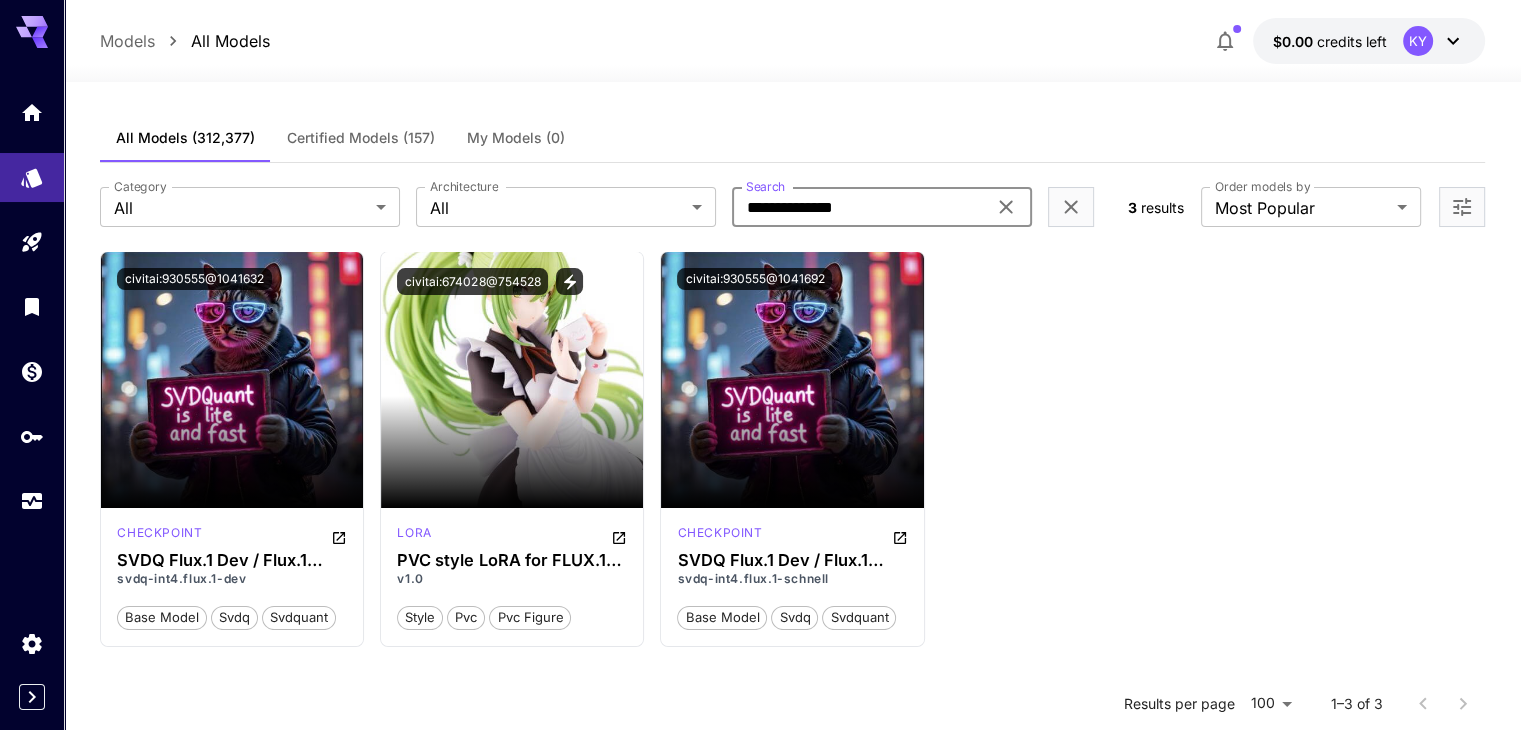 drag, startPoint x: 789, startPoint y: 209, endPoint x: 915, endPoint y: 197, distance: 126.57014 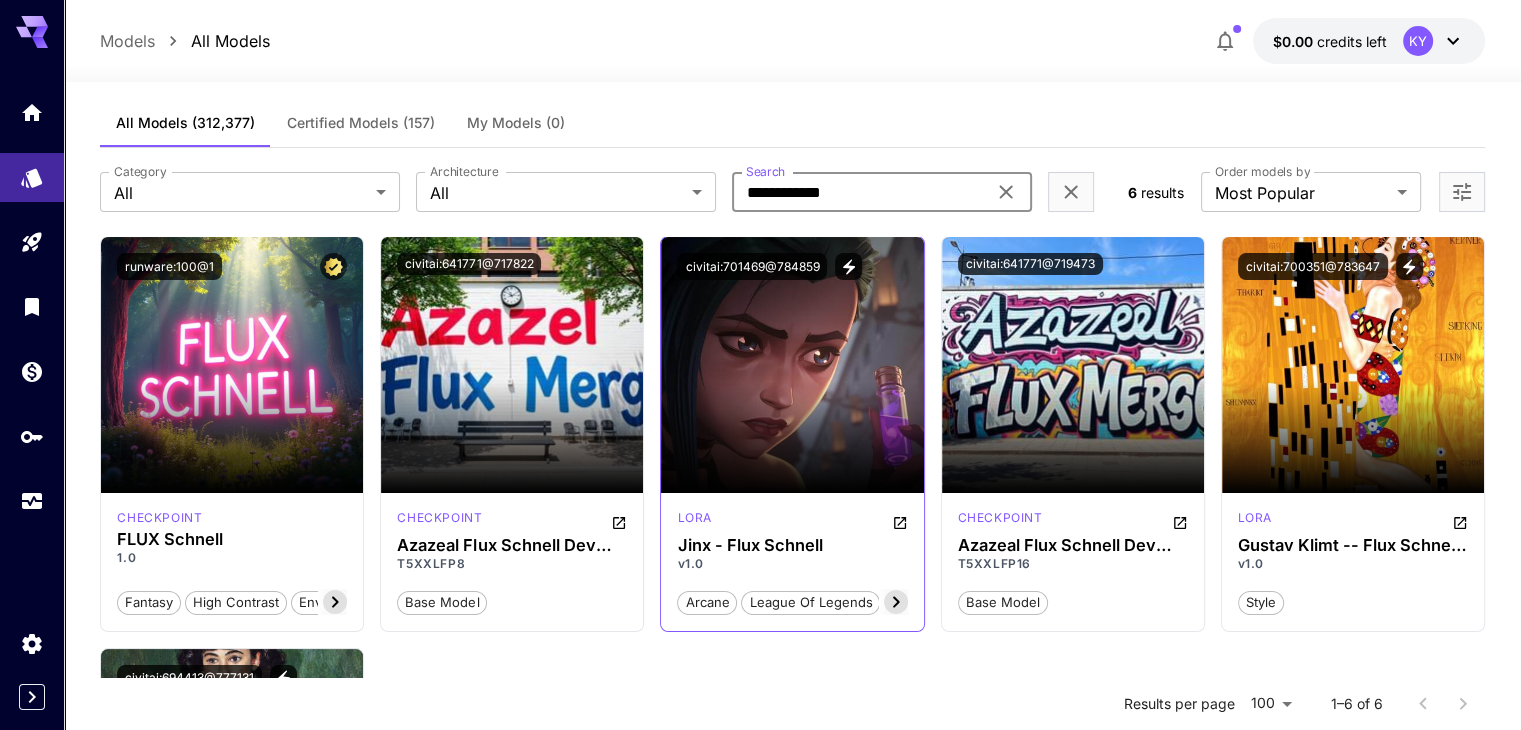 scroll, scrollTop: 0, scrollLeft: 0, axis: both 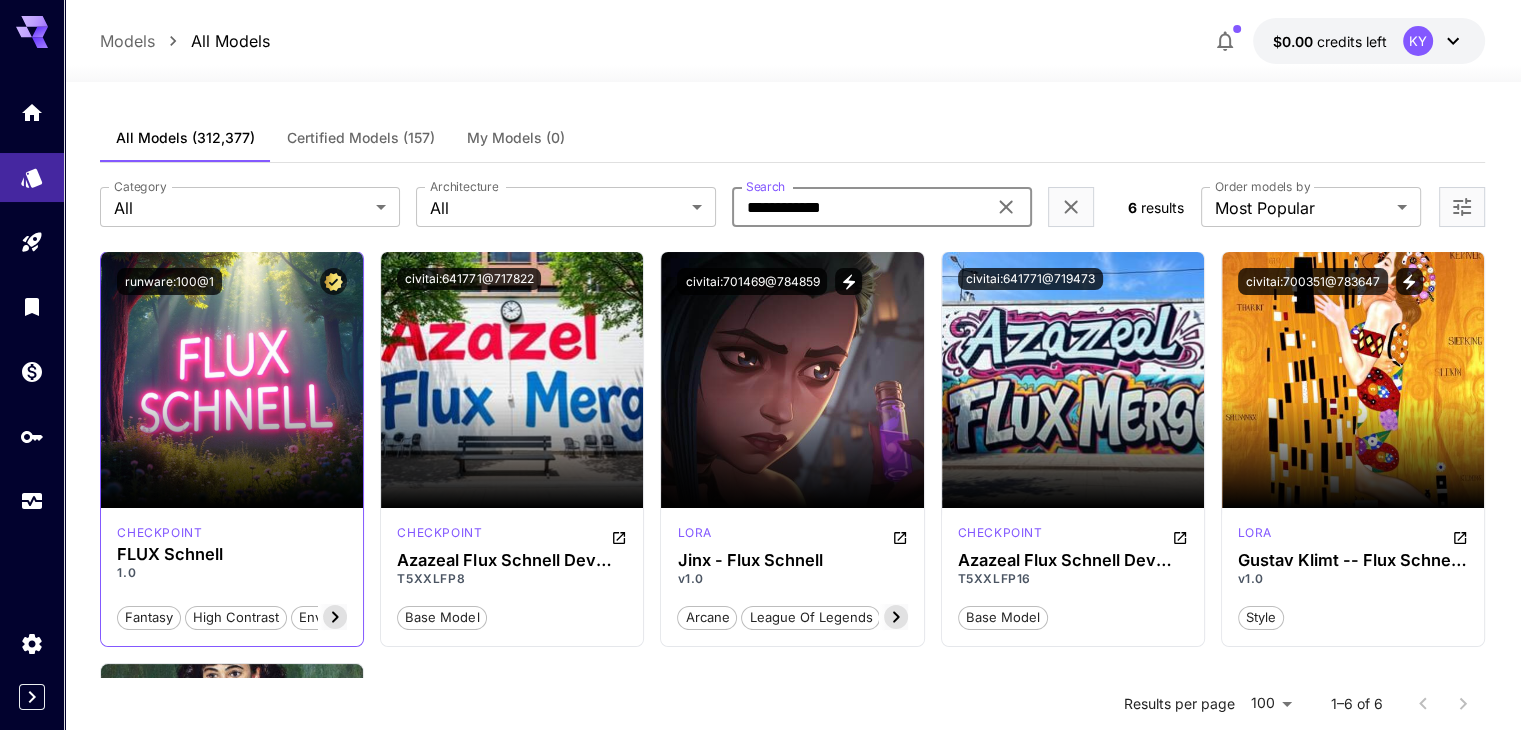 type on "**********" 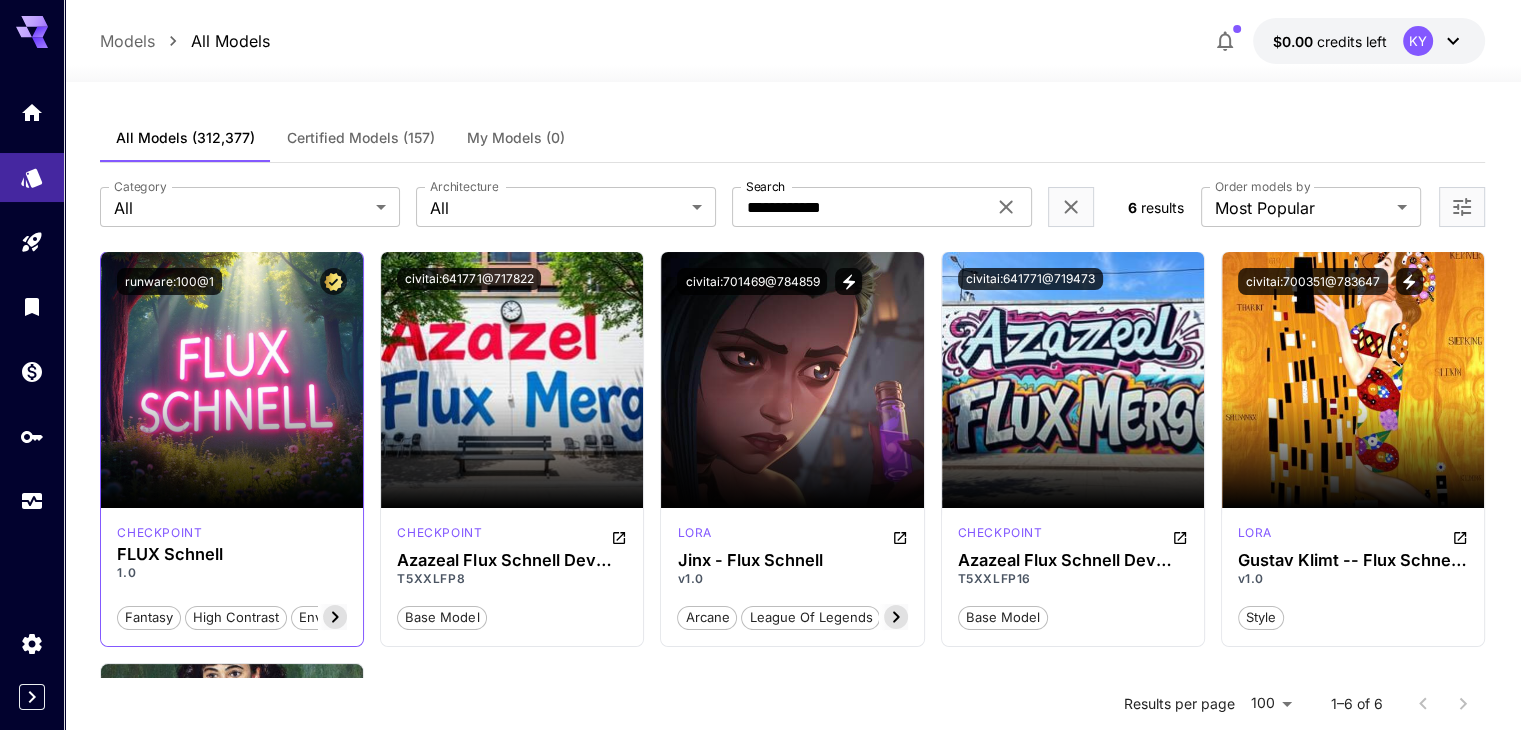 click on "checkpoint" at bounding box center (232, 533) 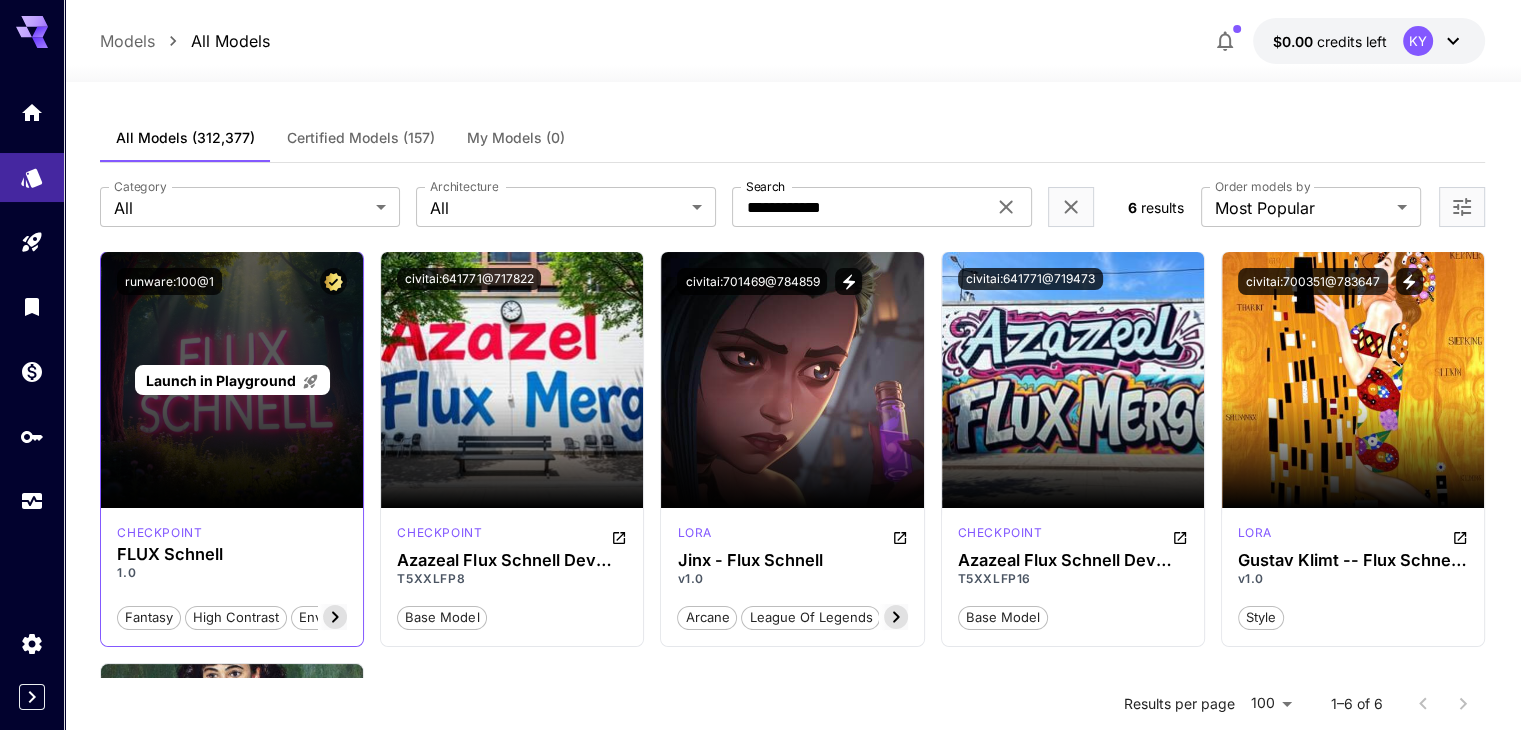 click on "Launch in Playground" at bounding box center [232, 380] 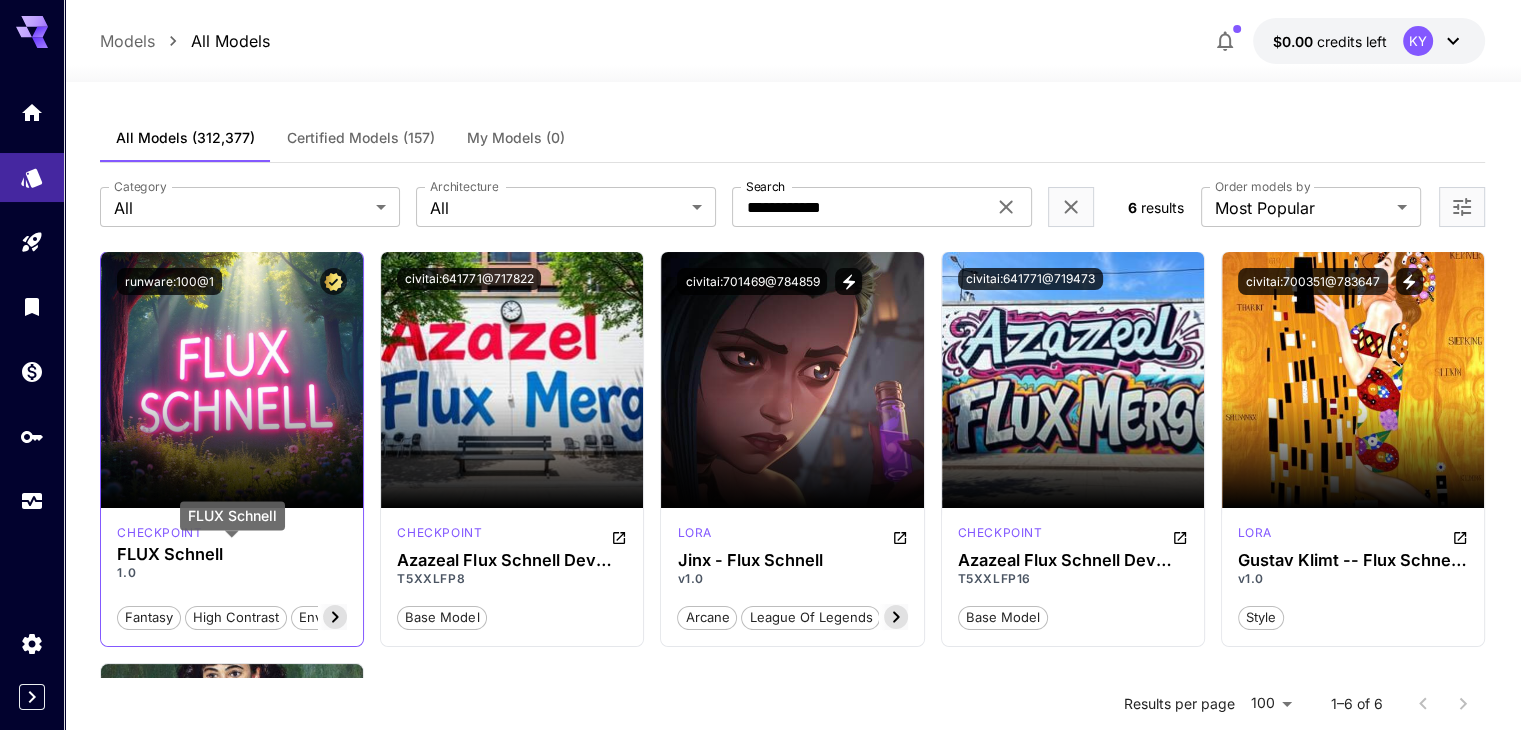 click on "FLUX Schnell" at bounding box center [232, 554] 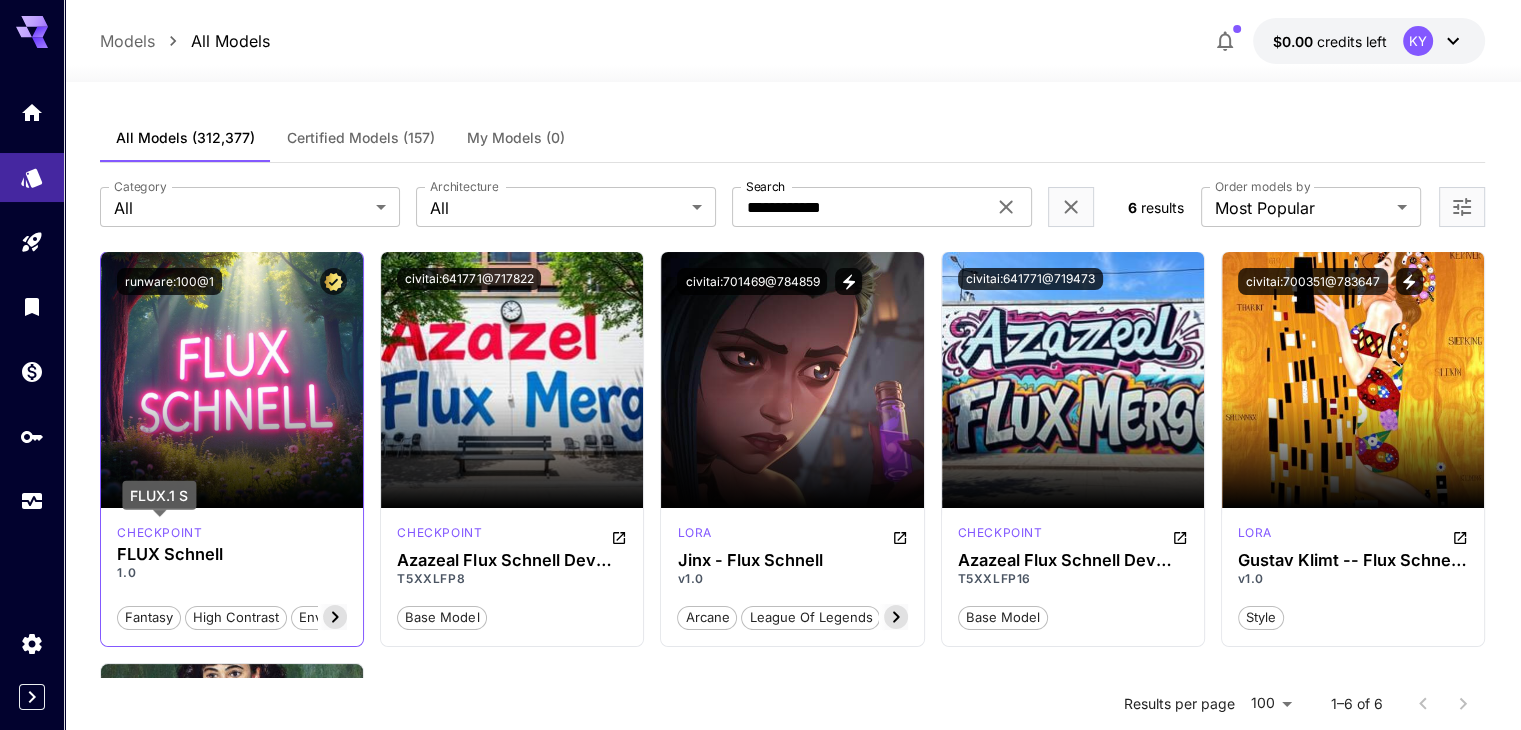click on "checkpoint" at bounding box center [159, 533] 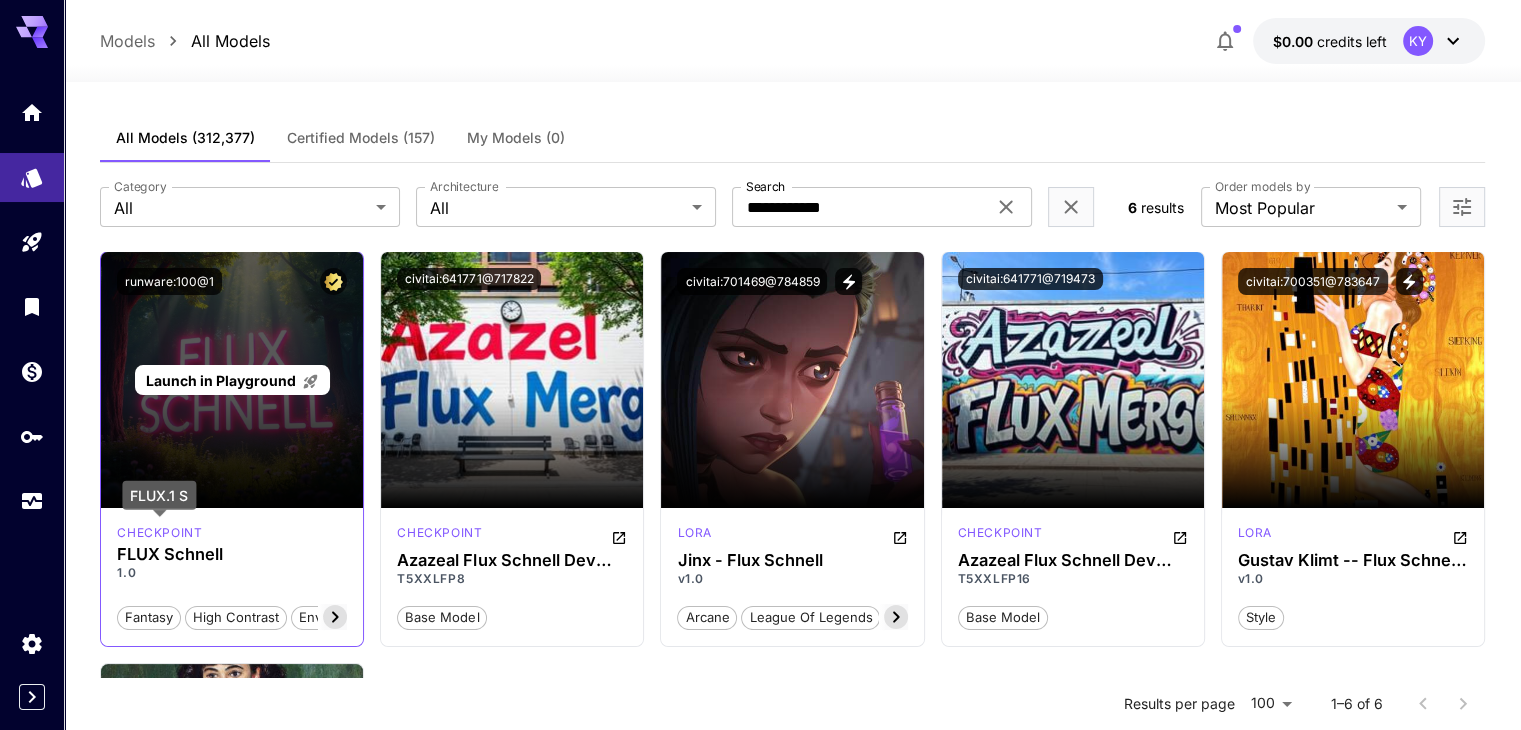 click on "Launch in Playground" at bounding box center [232, 380] 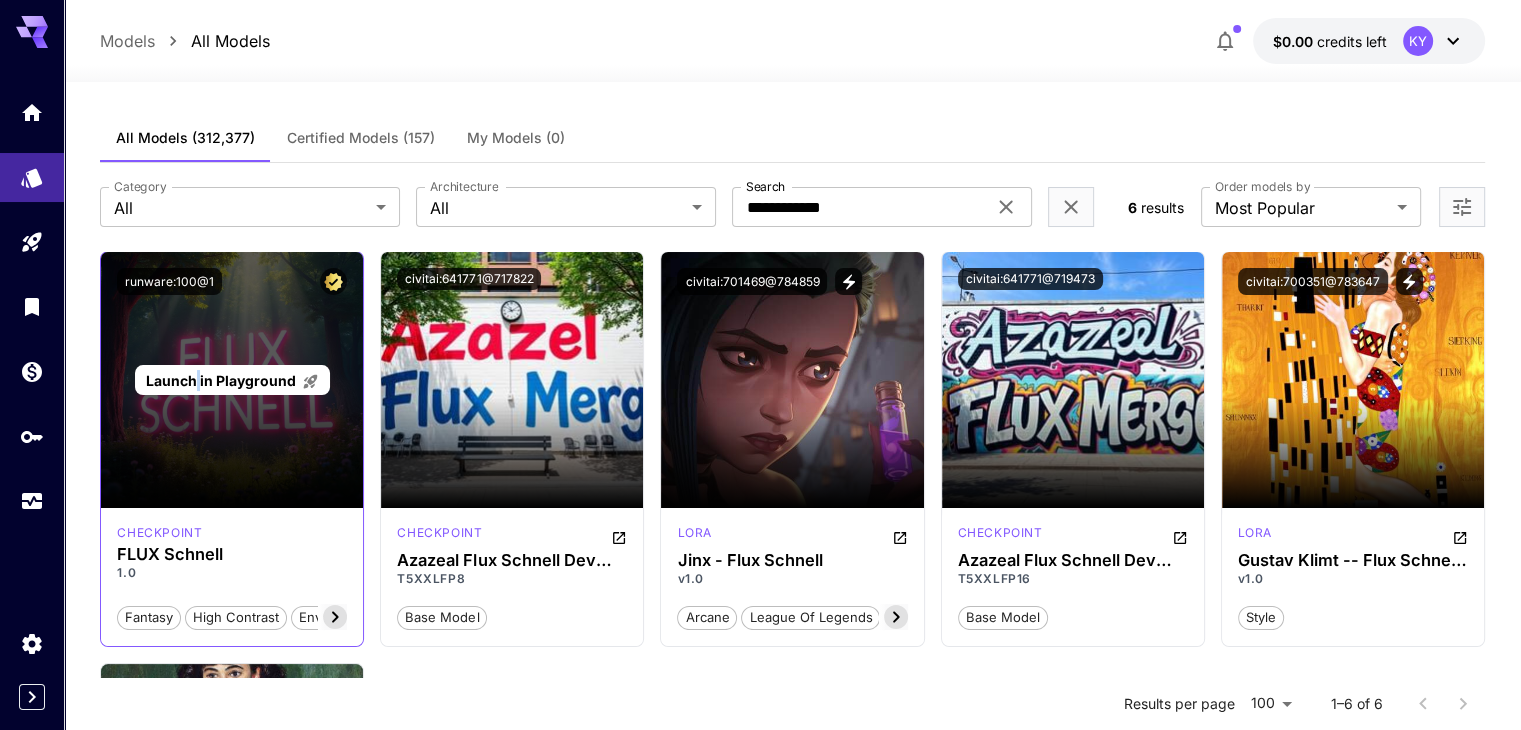 click on "Launch in Playground" at bounding box center (232, 380) 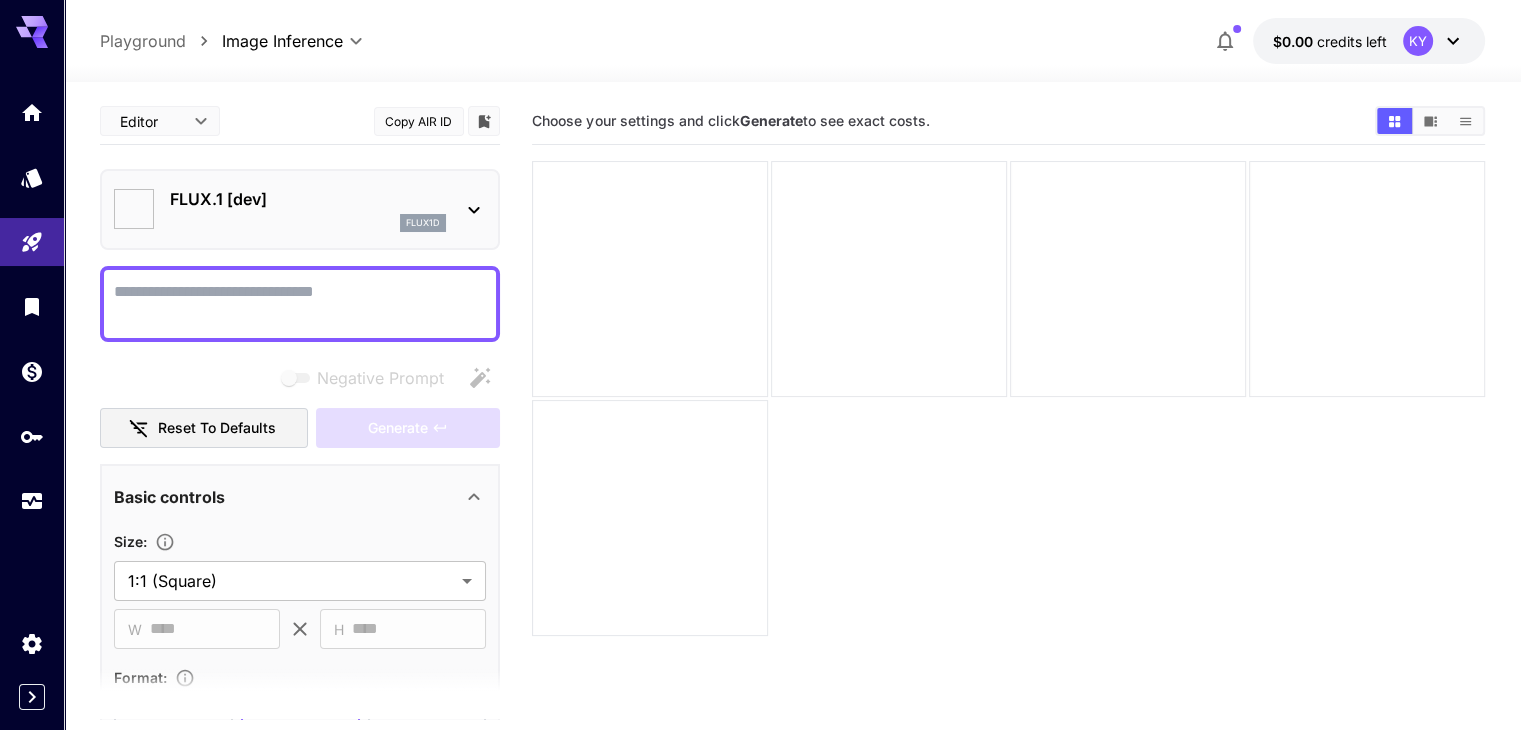 type on "**********" 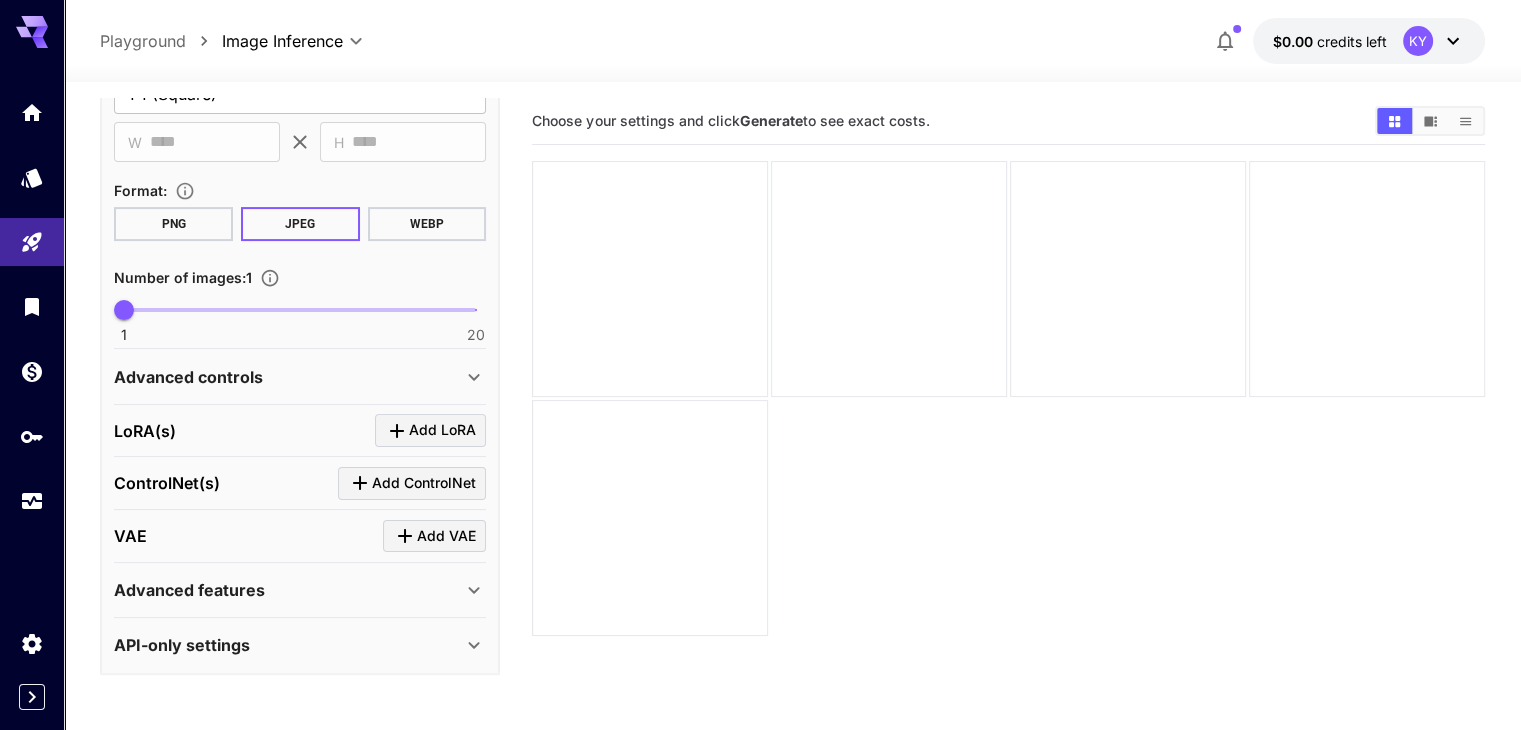 scroll, scrollTop: 488, scrollLeft: 0, axis: vertical 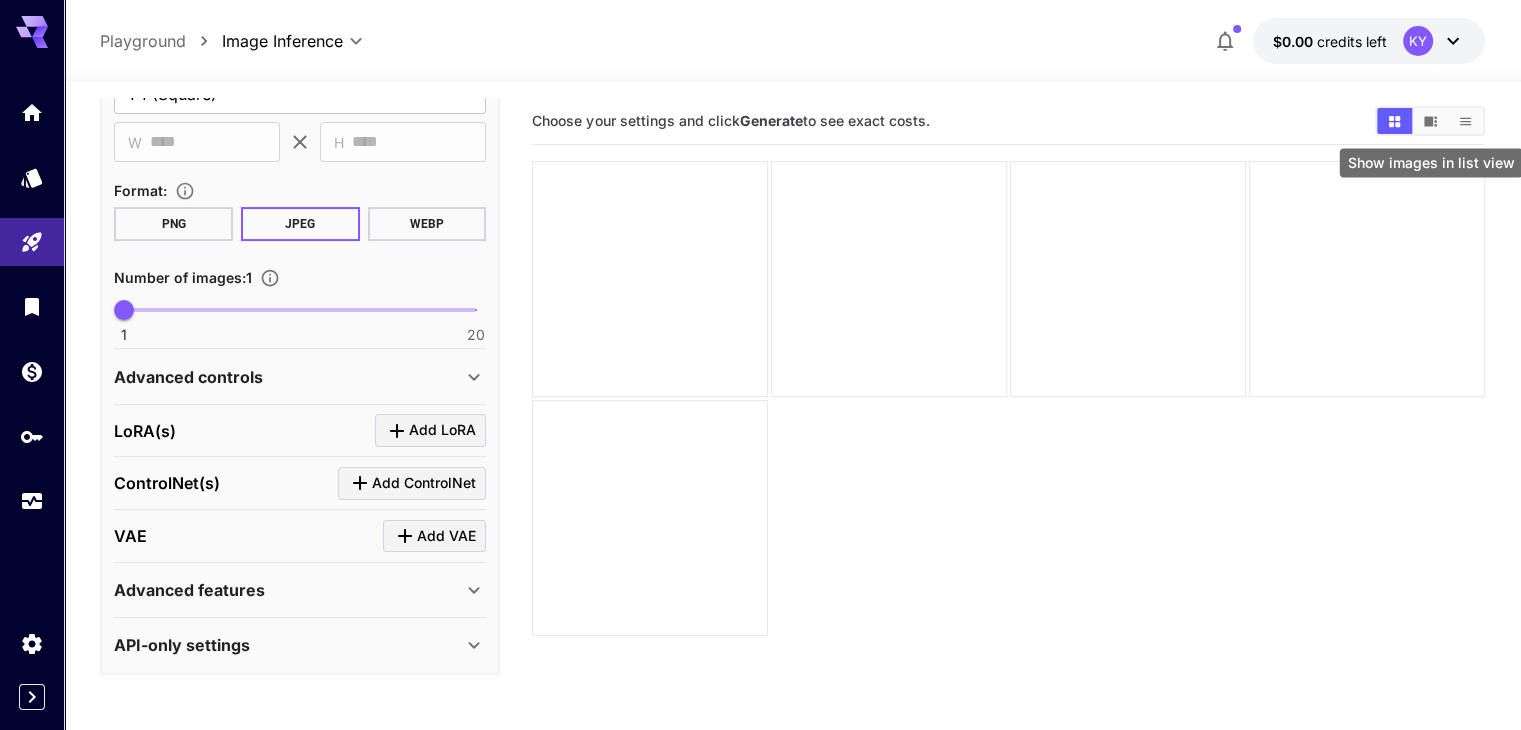 click 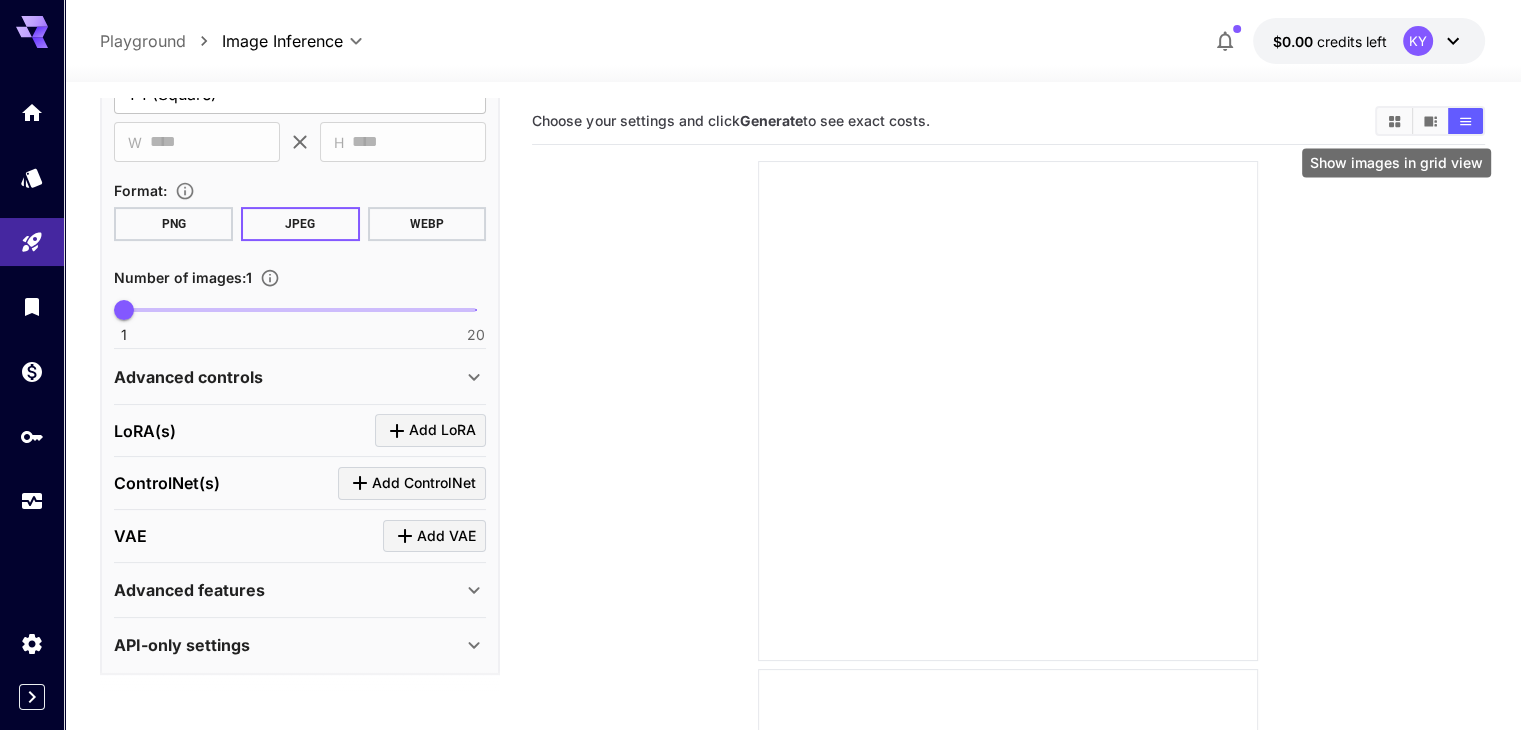 click at bounding box center [1394, 121] 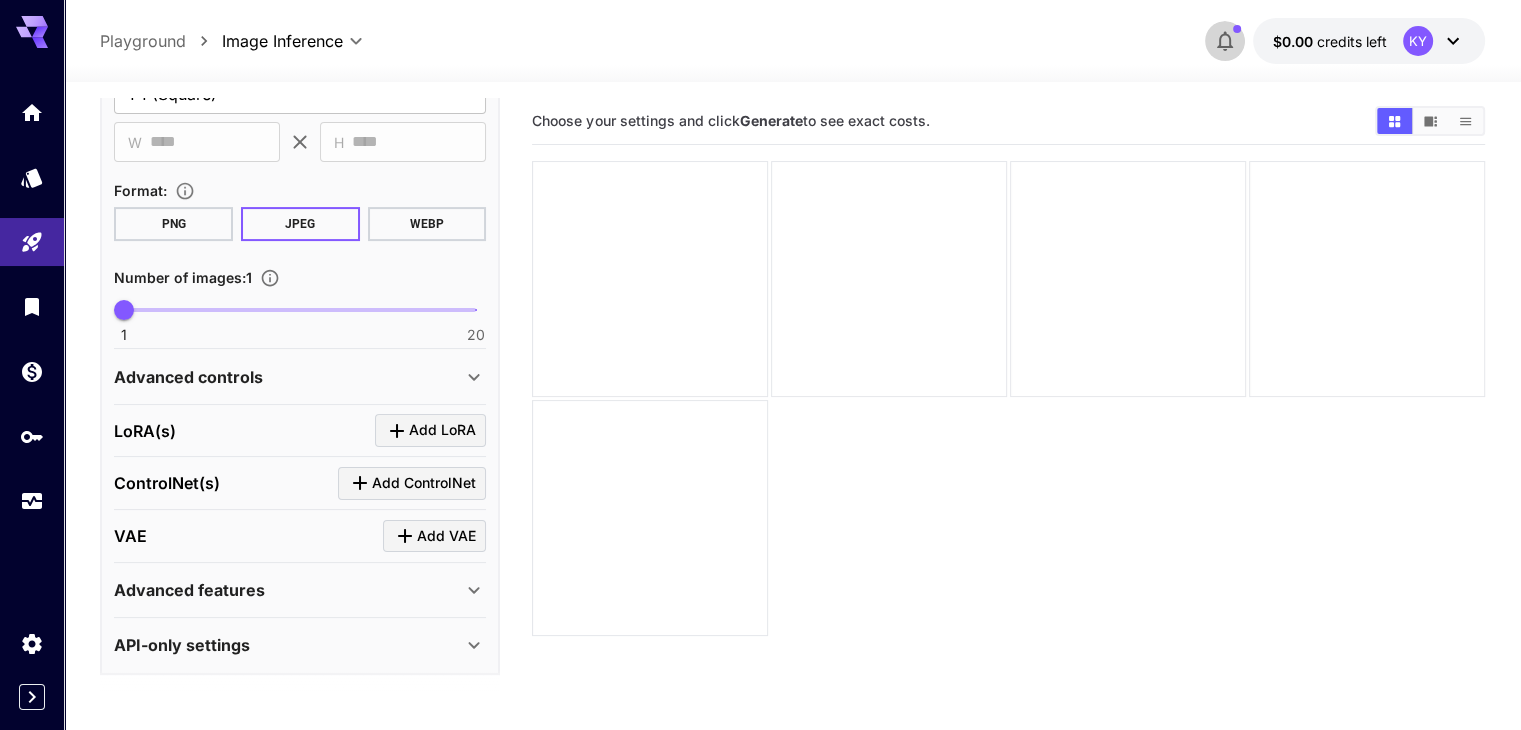 click 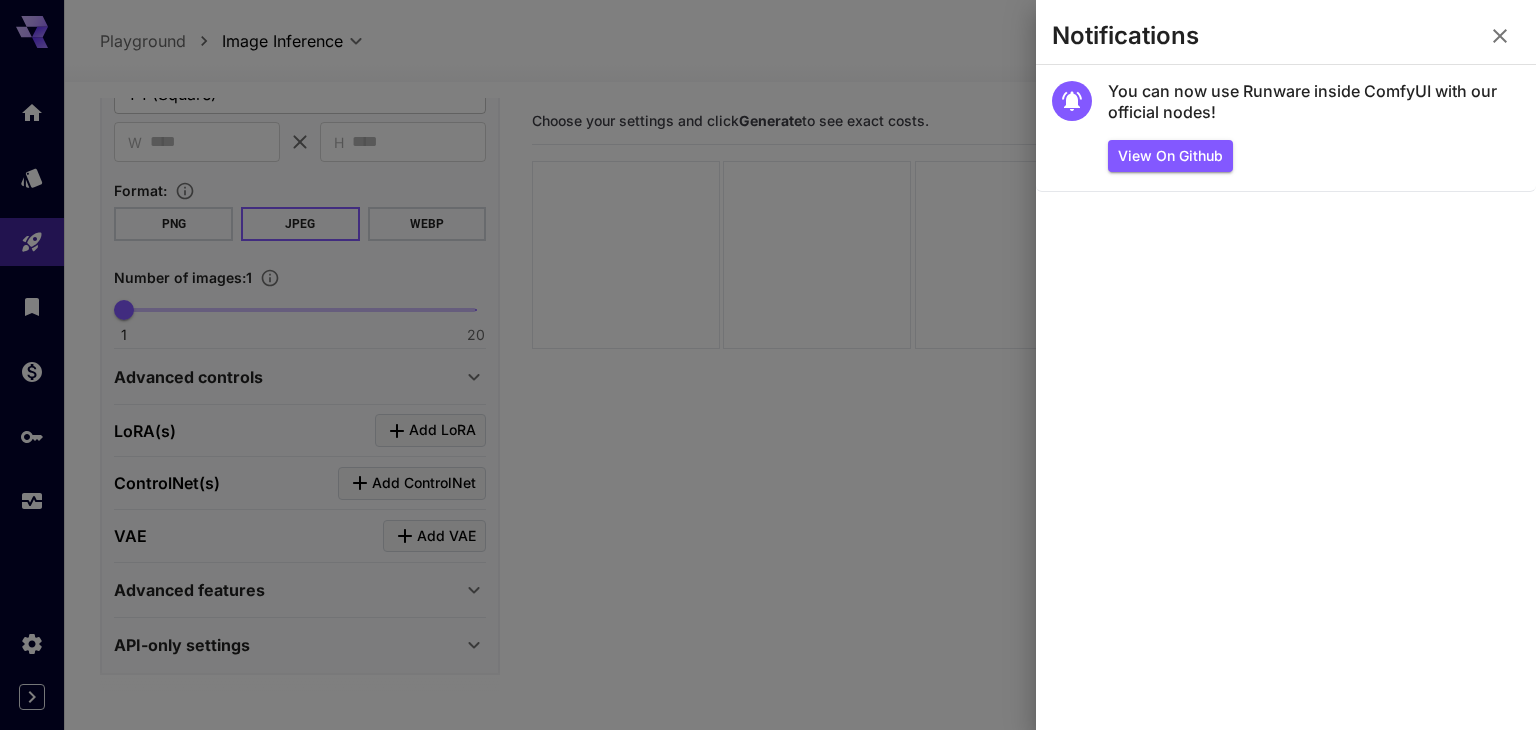 click 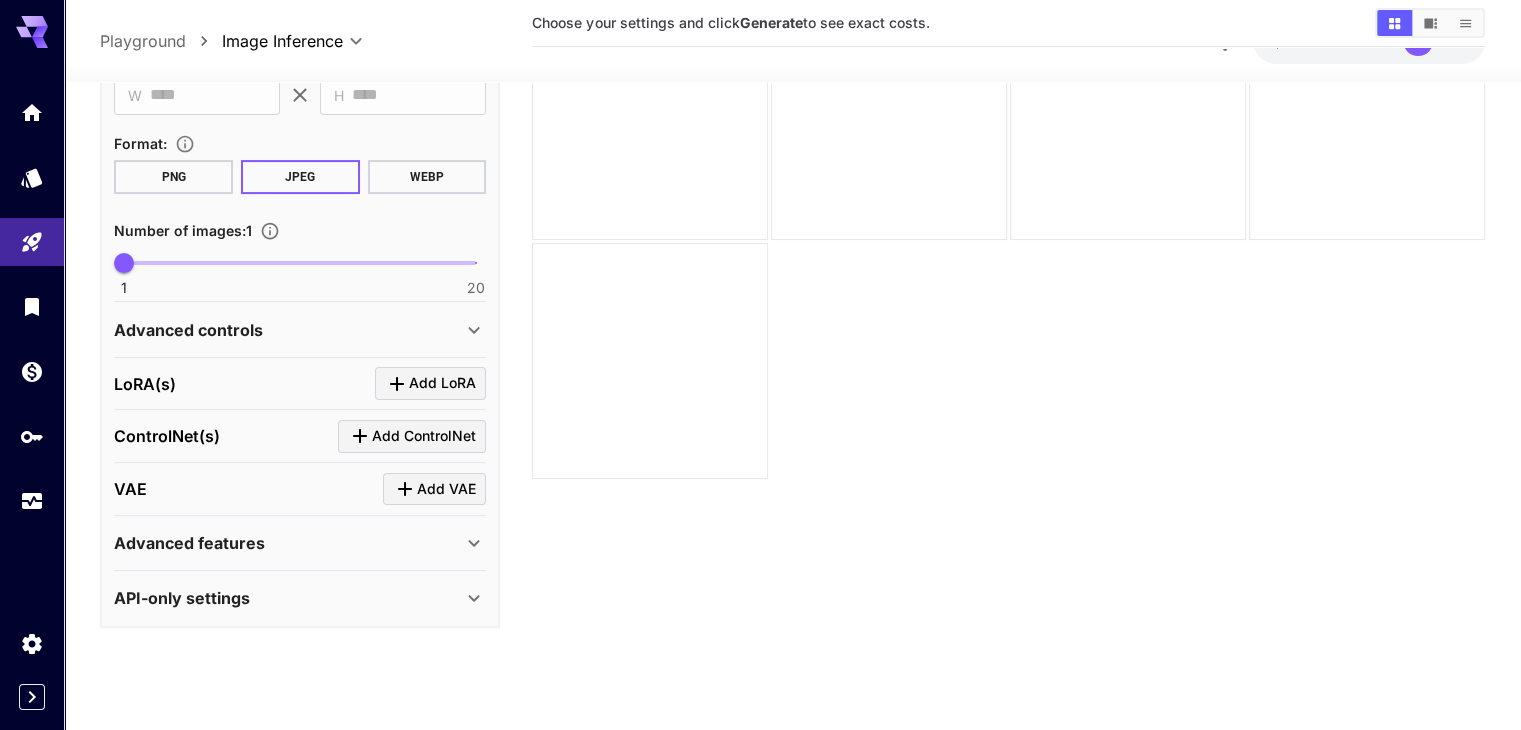 scroll, scrollTop: 158, scrollLeft: 0, axis: vertical 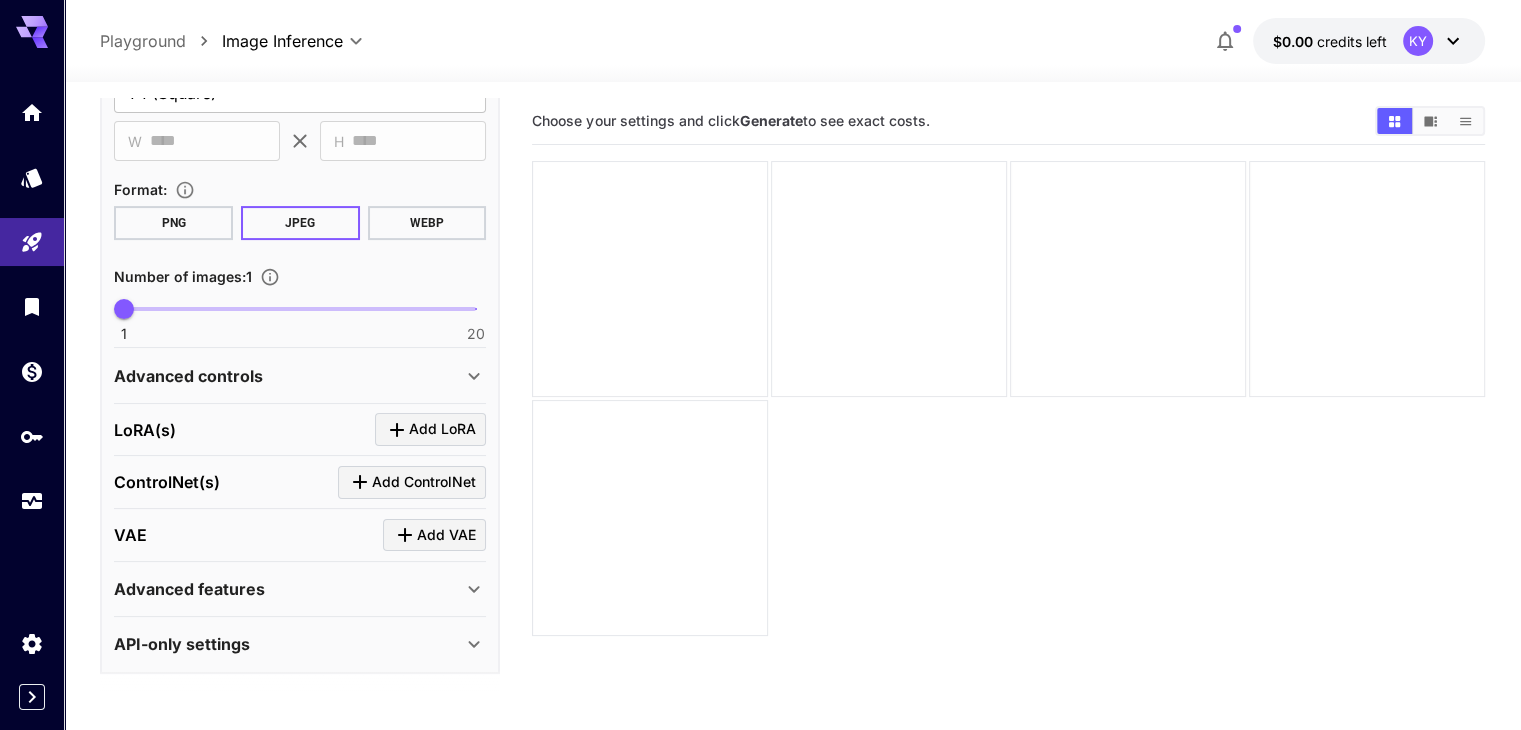 click on "Advanced features" at bounding box center [288, 589] 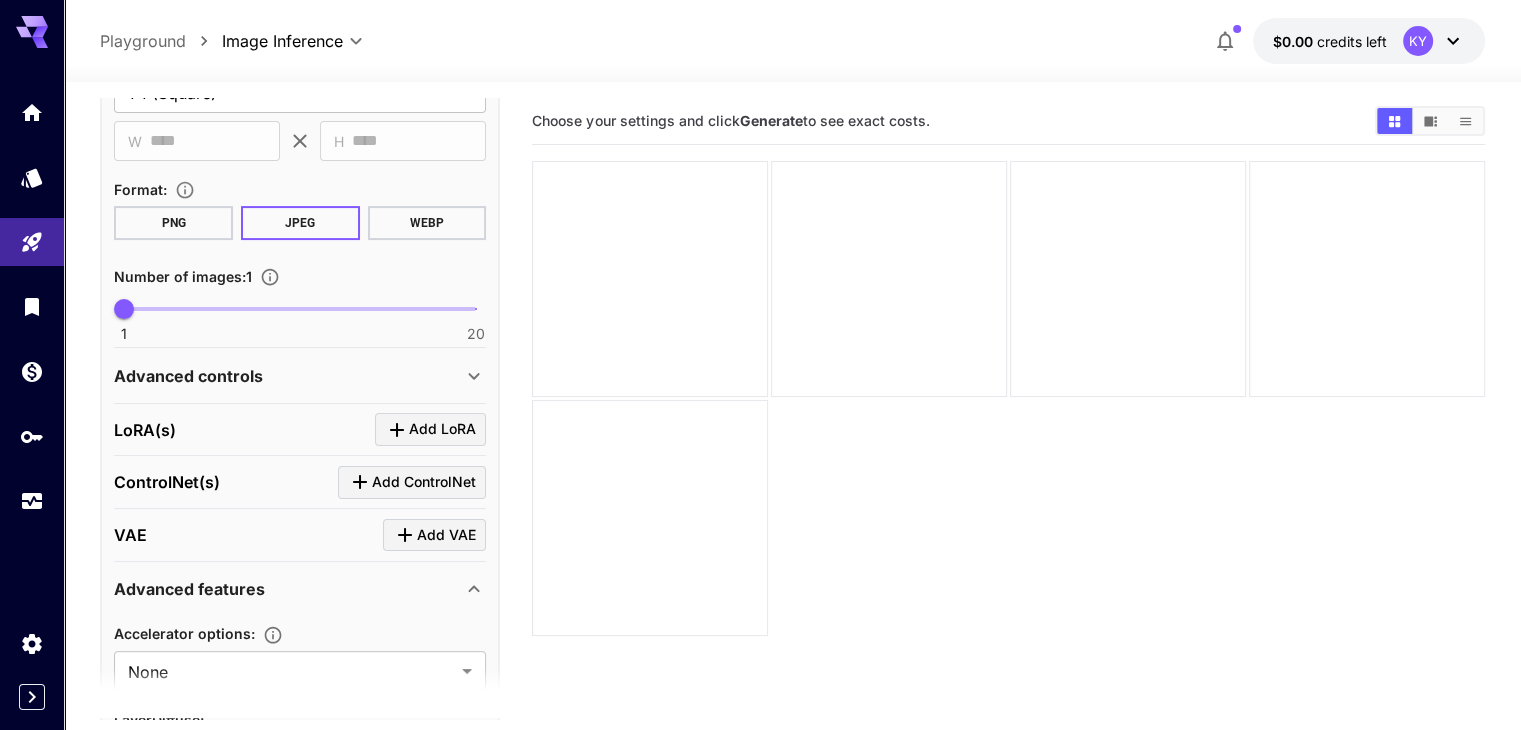 scroll, scrollTop: 653, scrollLeft: 0, axis: vertical 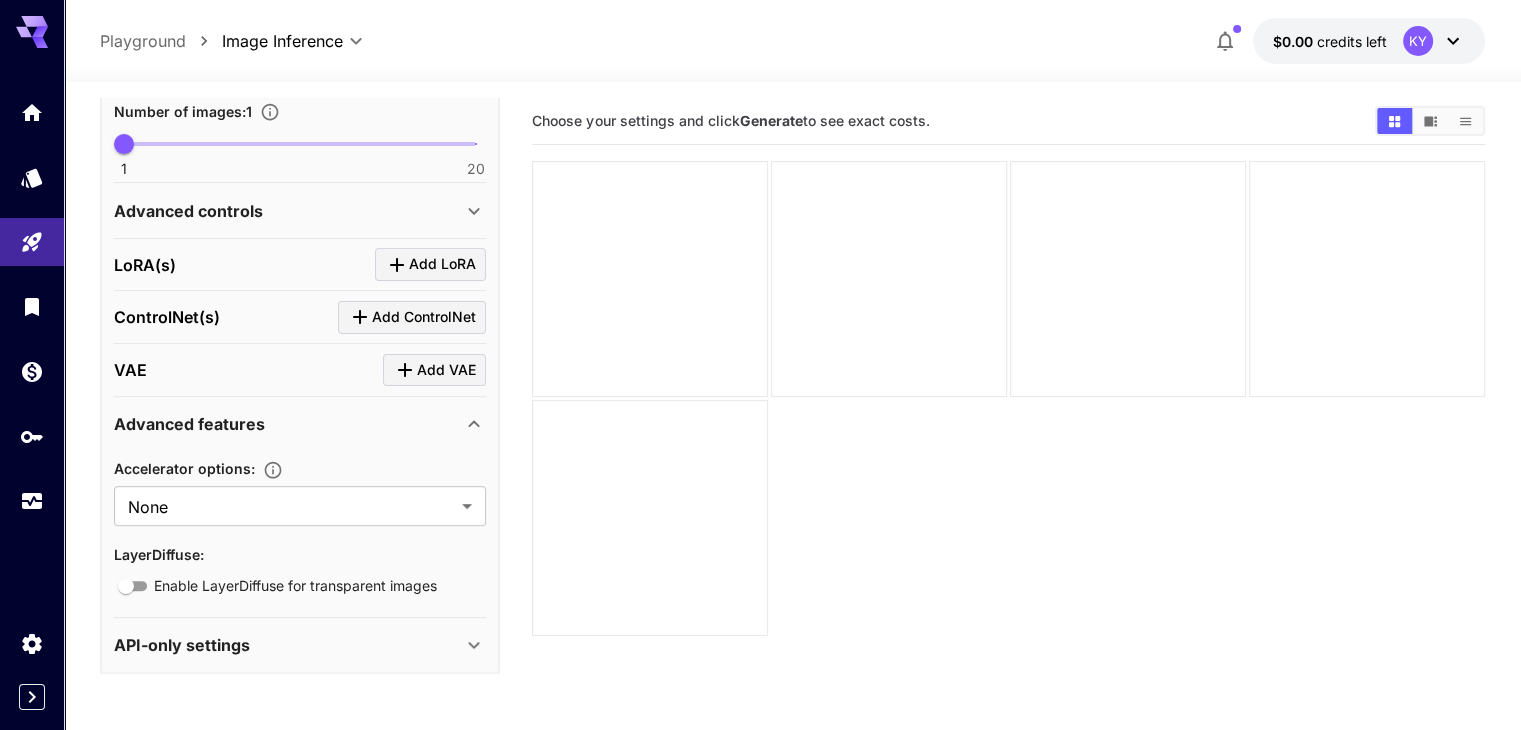 click 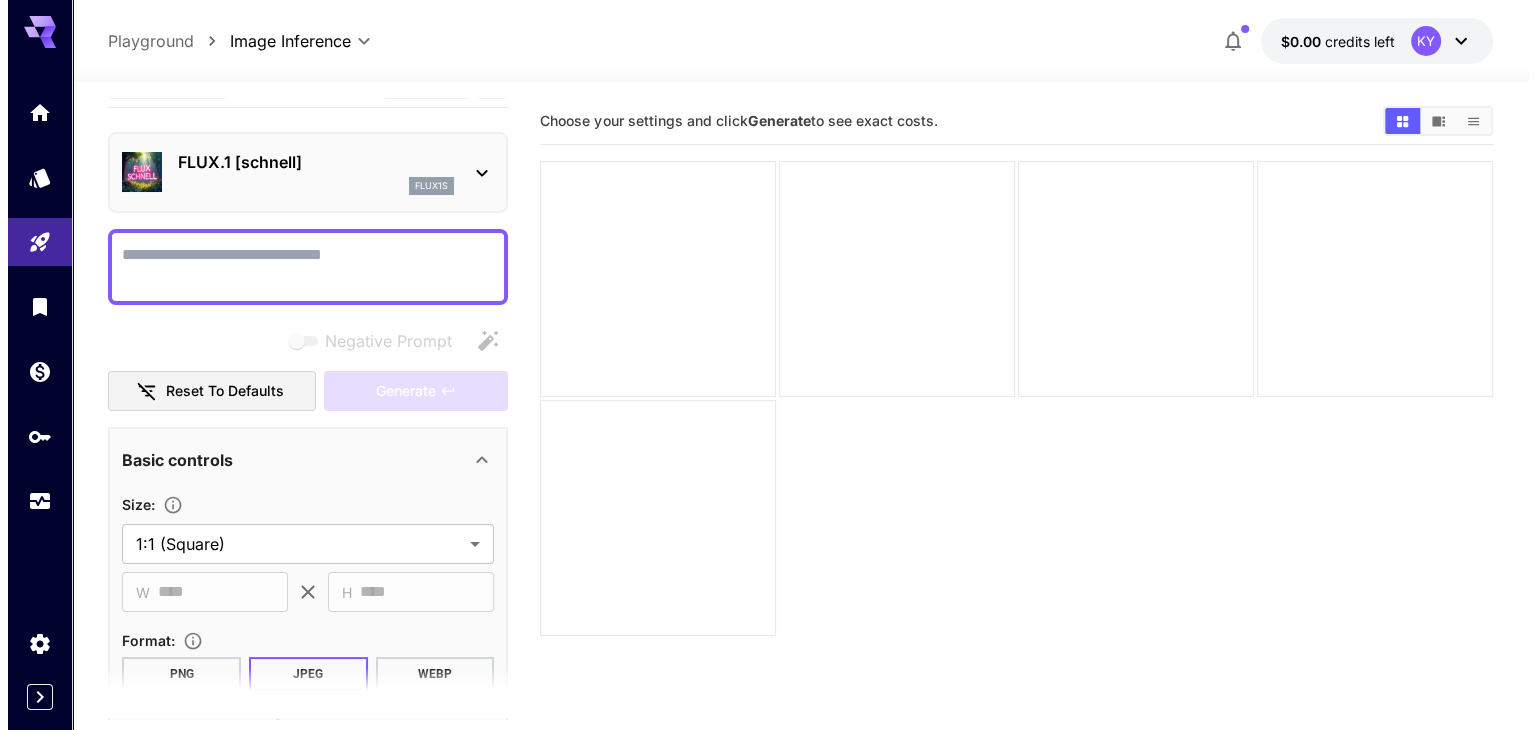 scroll, scrollTop: 0, scrollLeft: 0, axis: both 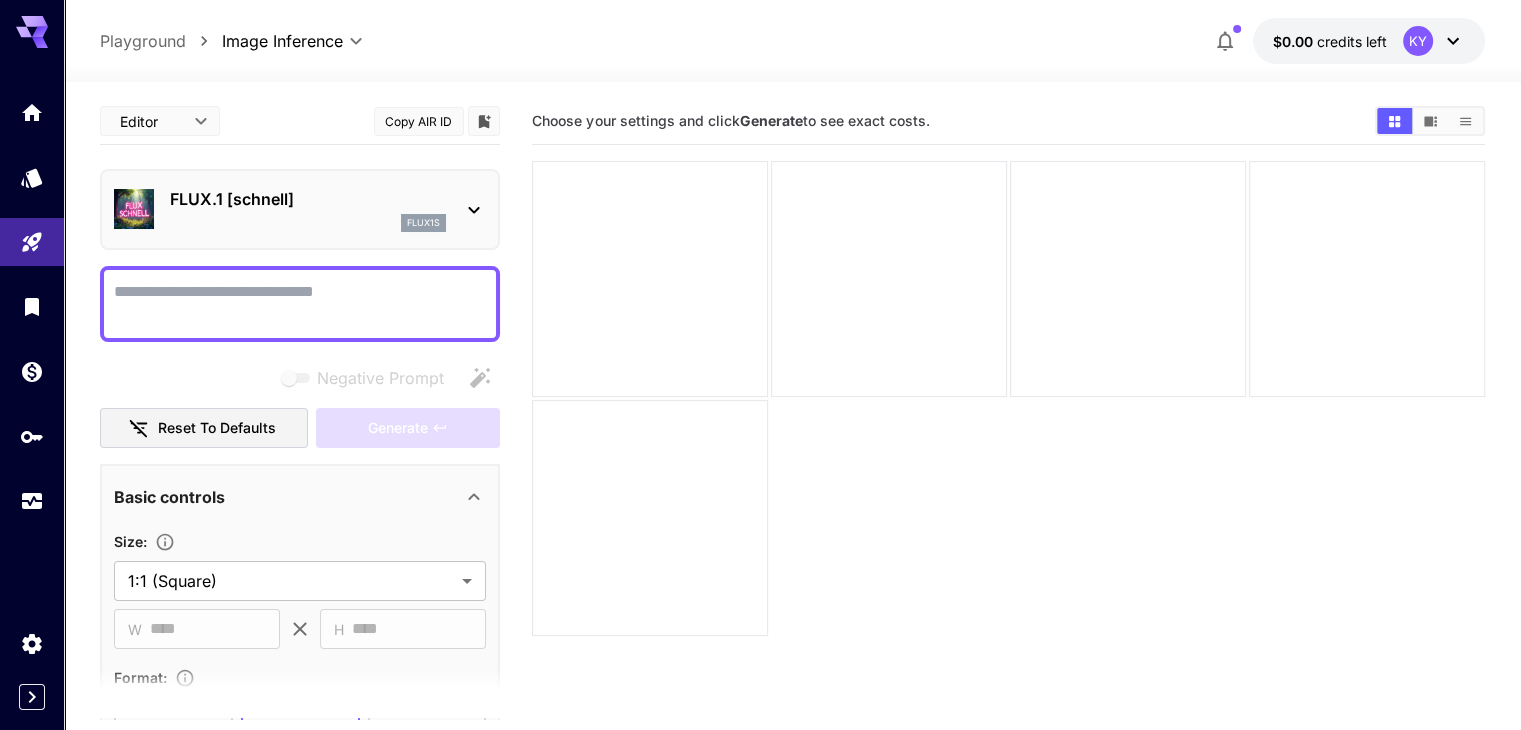 click on "$0.00    credits left  KY" at bounding box center [1369, 41] 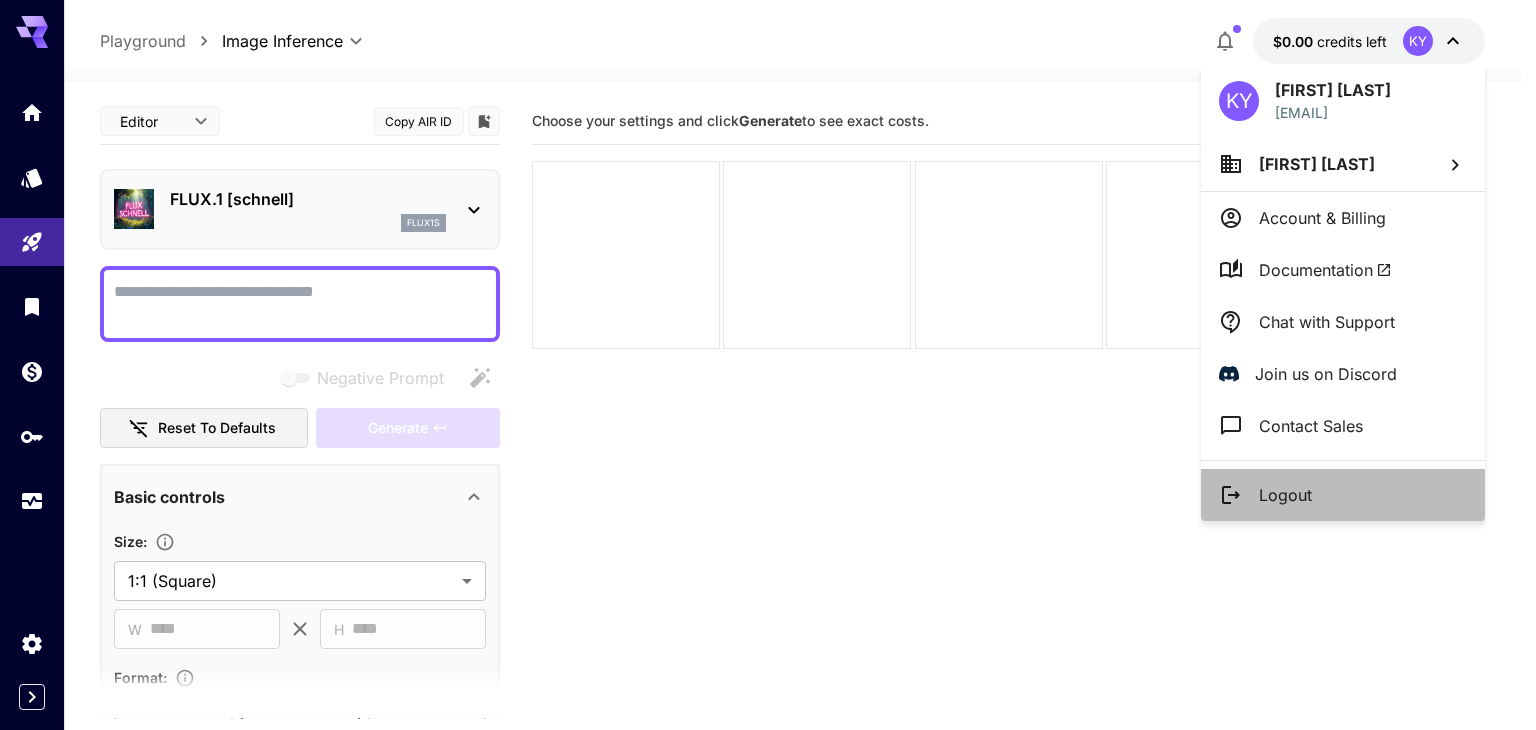click on "Logout" at bounding box center [1343, 495] 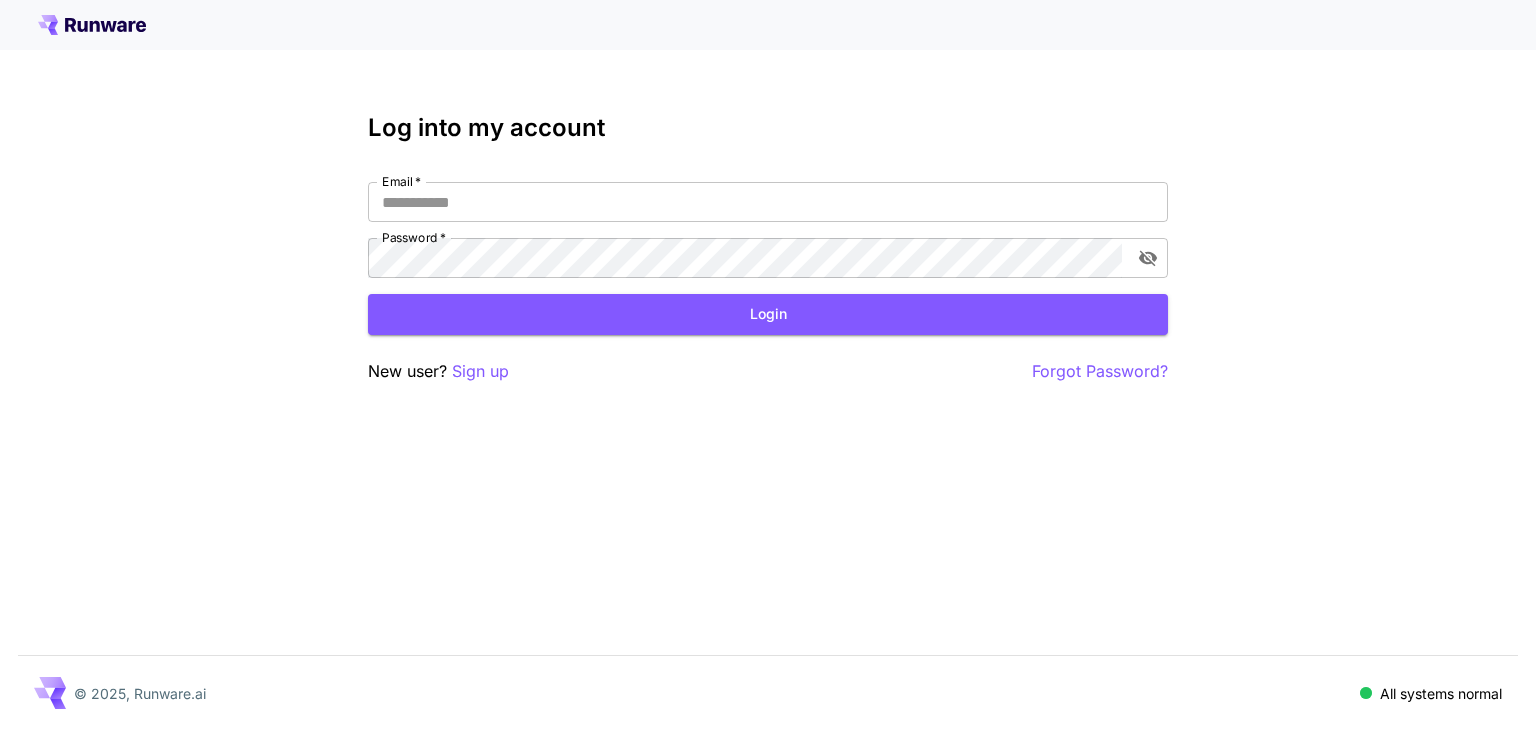 scroll, scrollTop: 0, scrollLeft: 0, axis: both 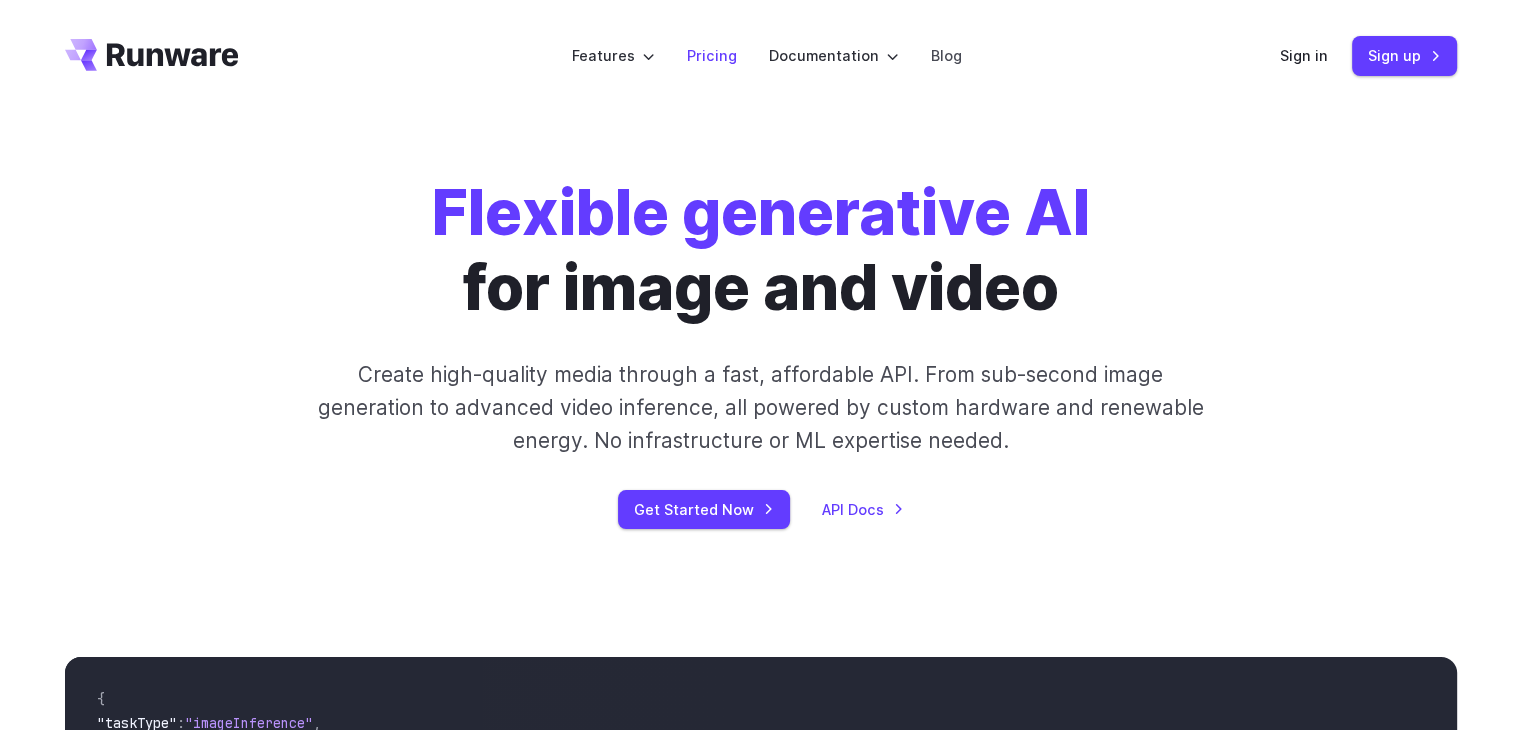 click on "Pricing" at bounding box center [712, 55] 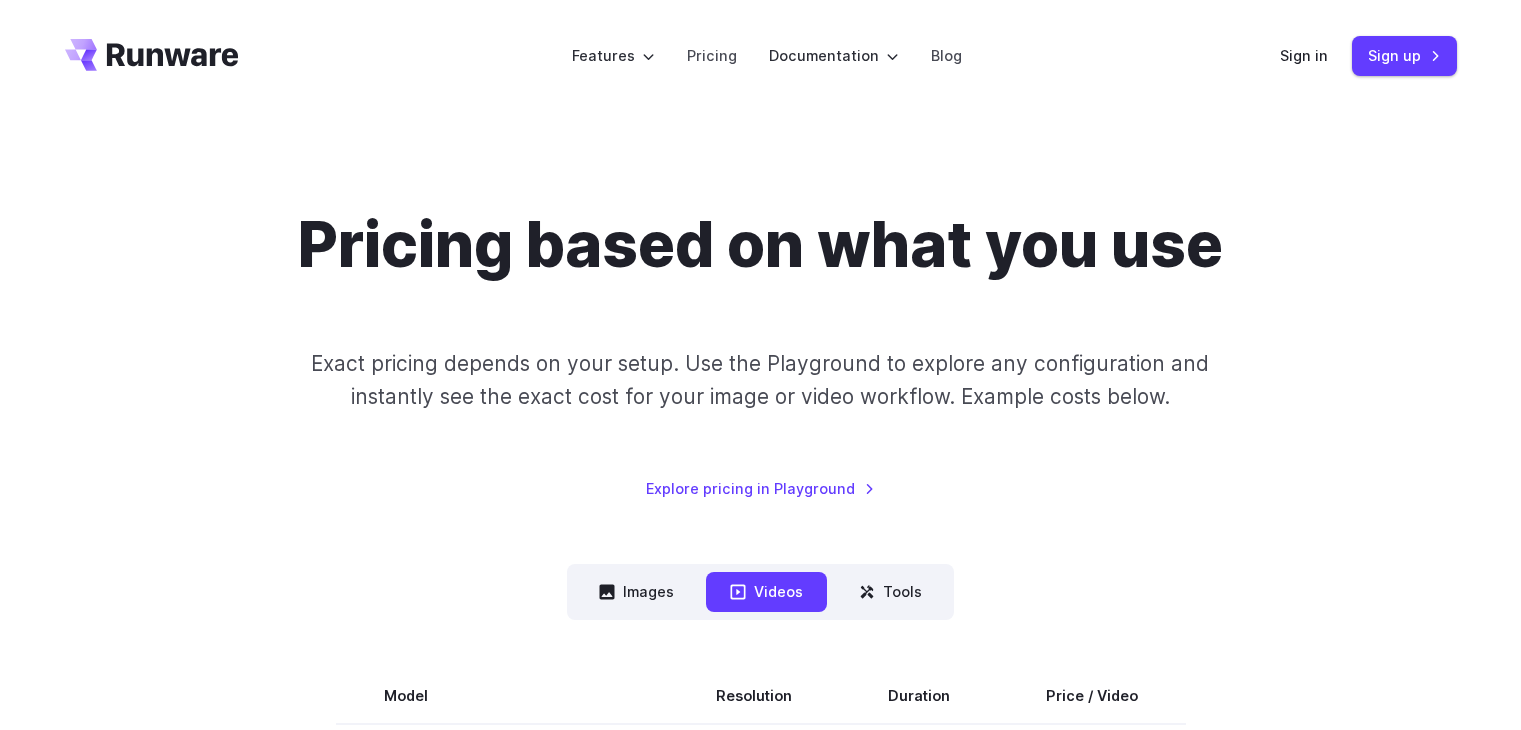 scroll, scrollTop: 271, scrollLeft: 0, axis: vertical 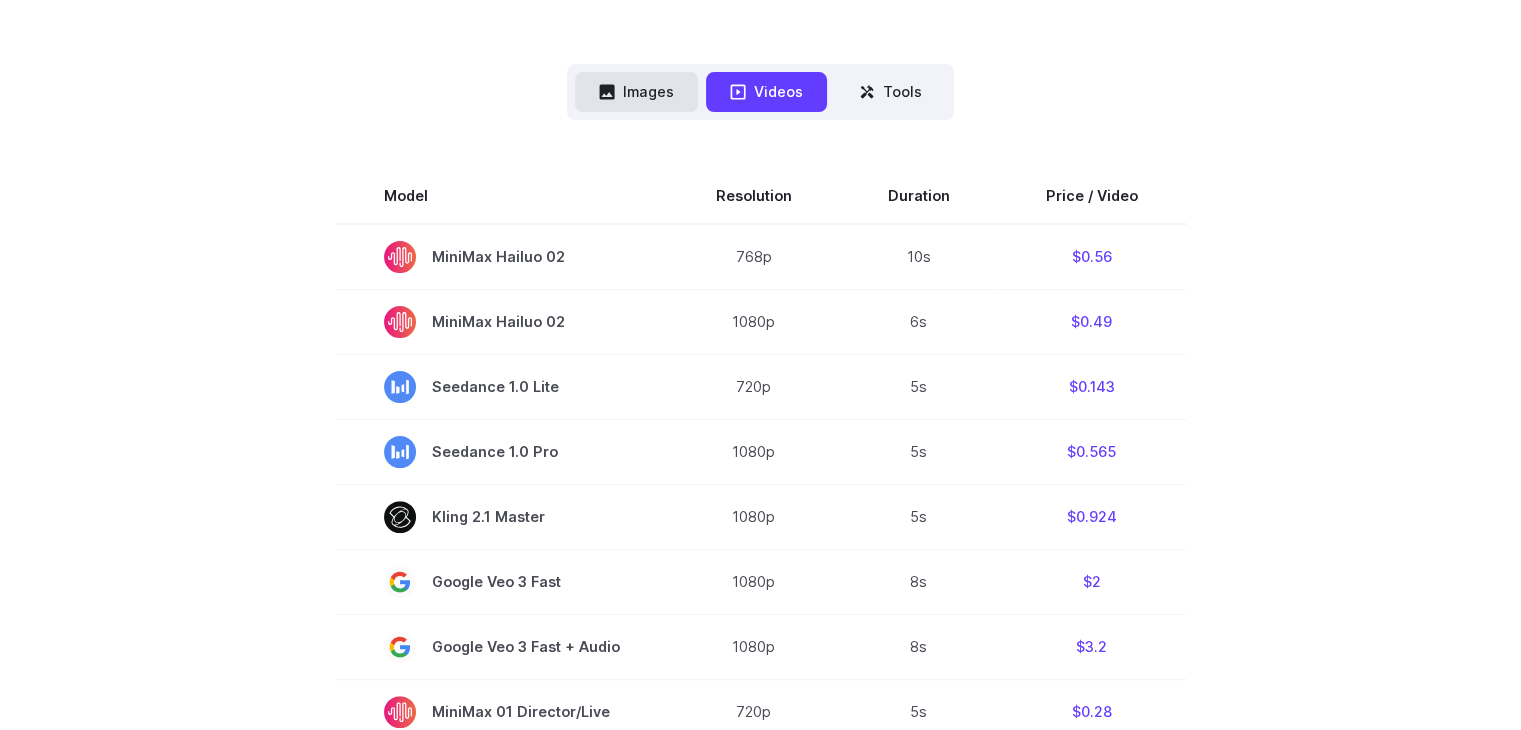 click on "Images" at bounding box center (636, 91) 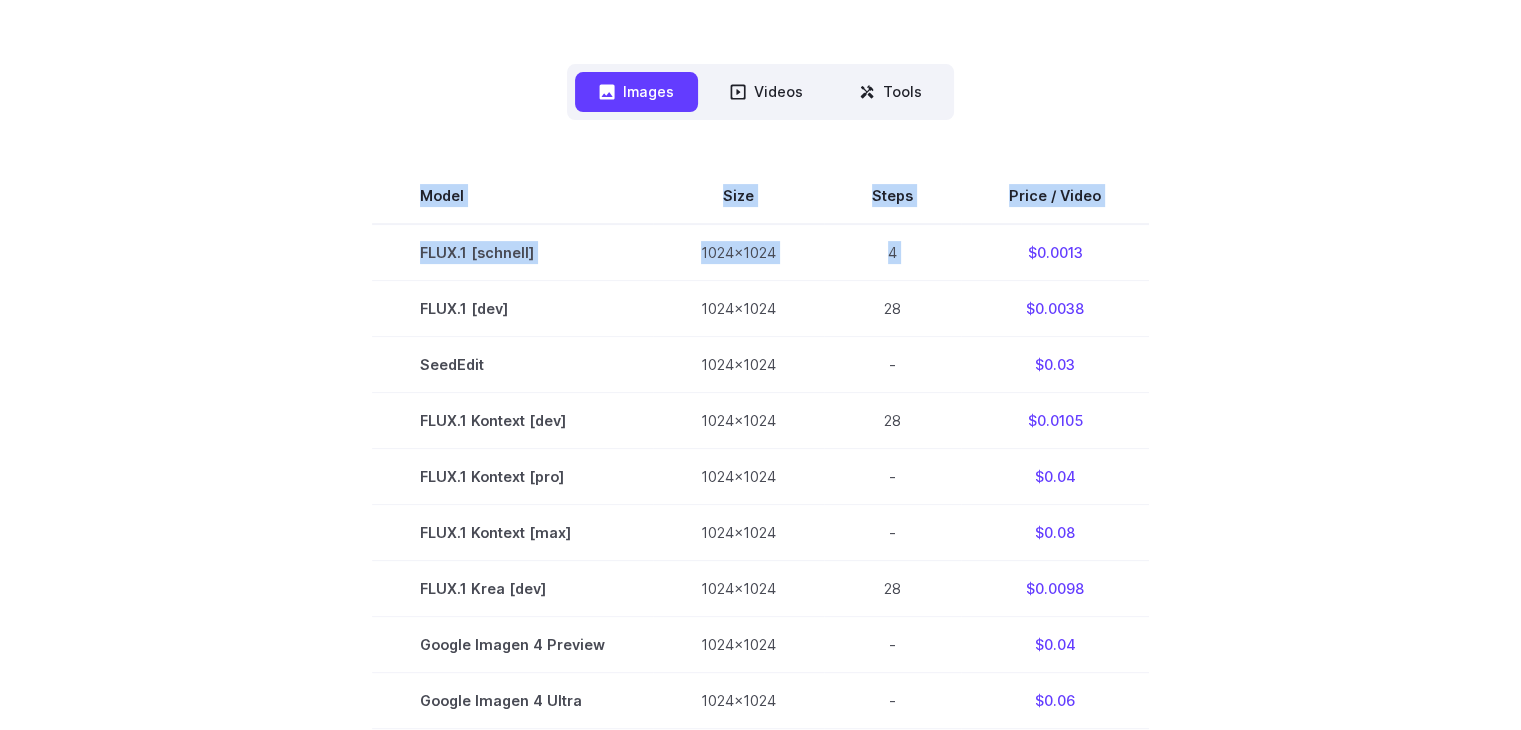 drag, startPoint x: 1000, startPoint y: 251, endPoint x: 1149, endPoint y: 251, distance: 149 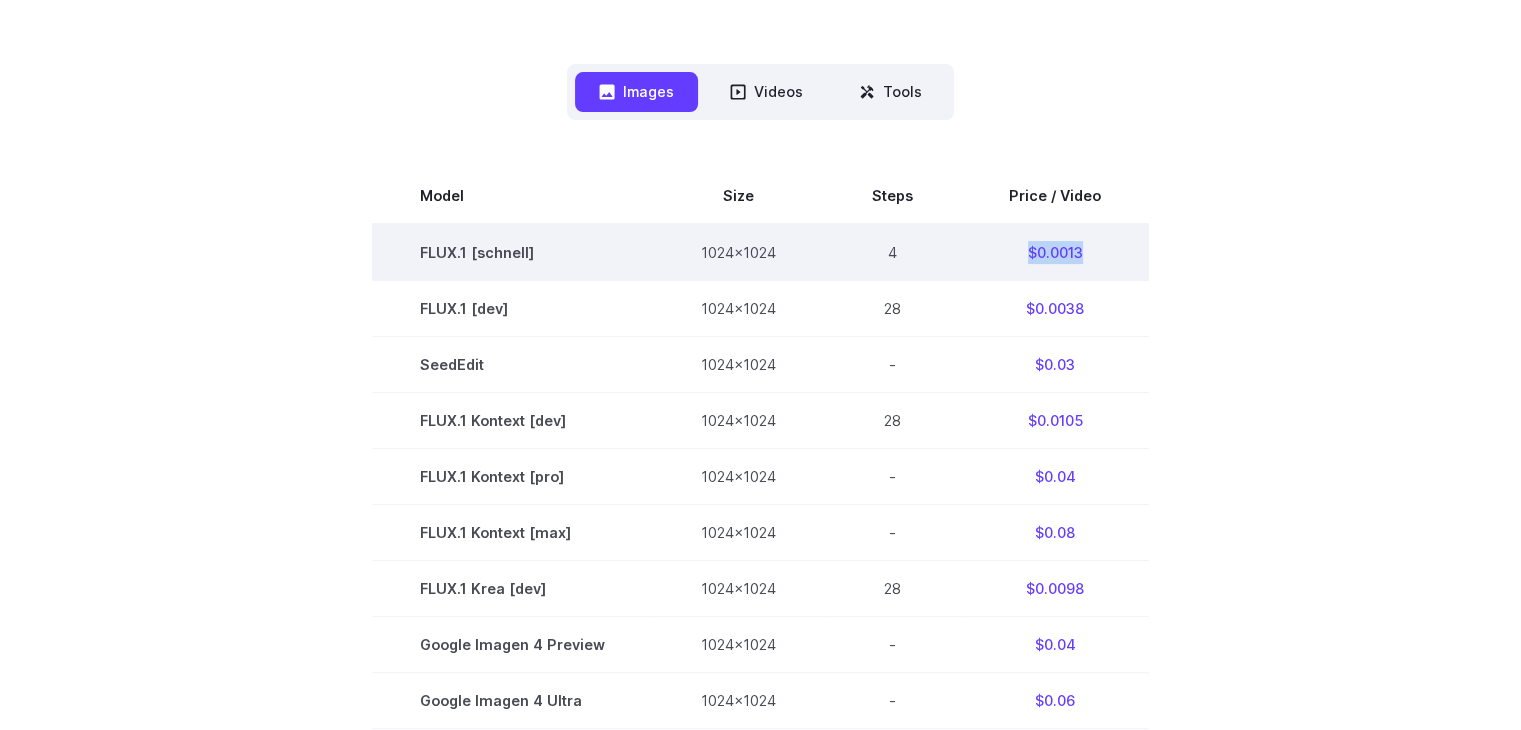 drag, startPoint x: 1104, startPoint y: 247, endPoint x: 1026, endPoint y: 262, distance: 79.429214 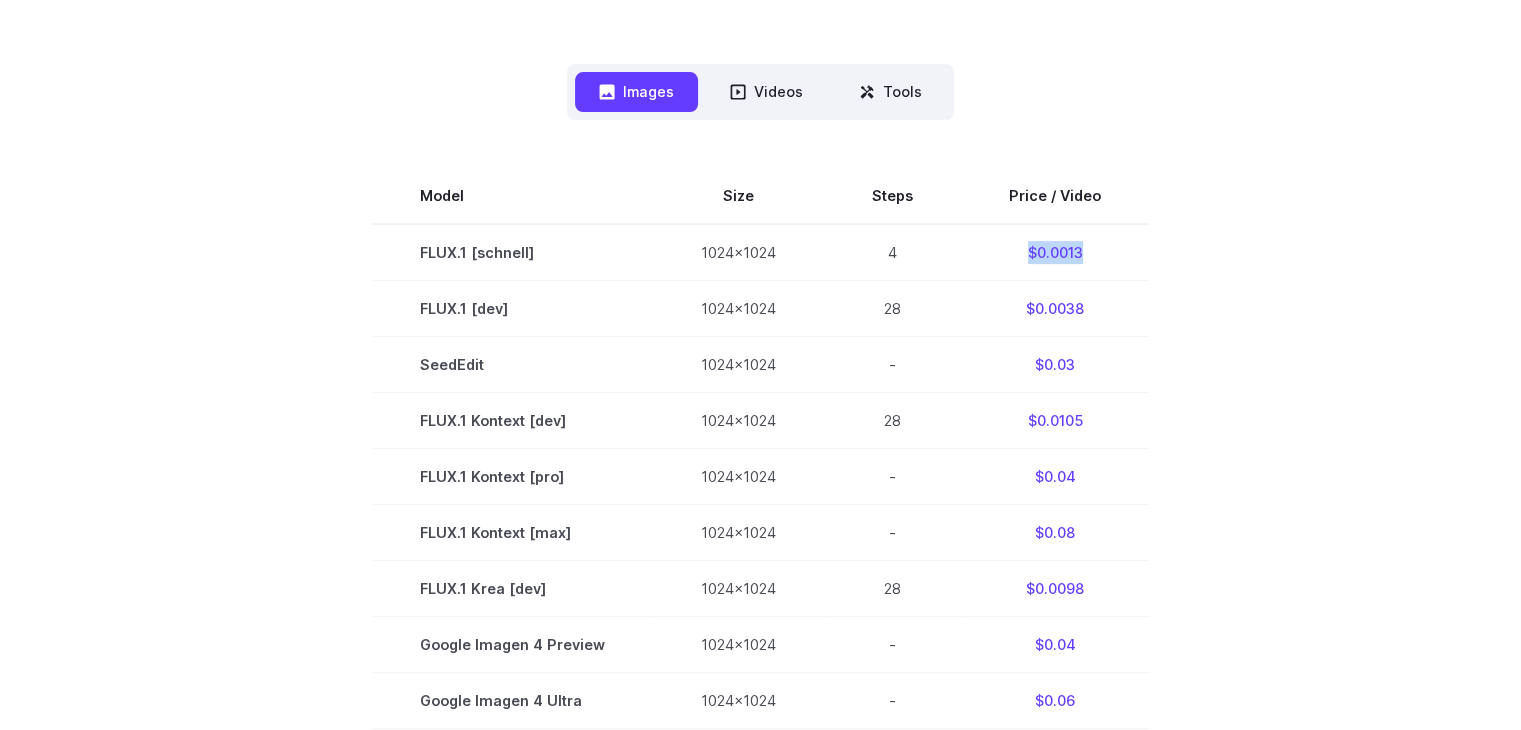 copy on "$0.0013" 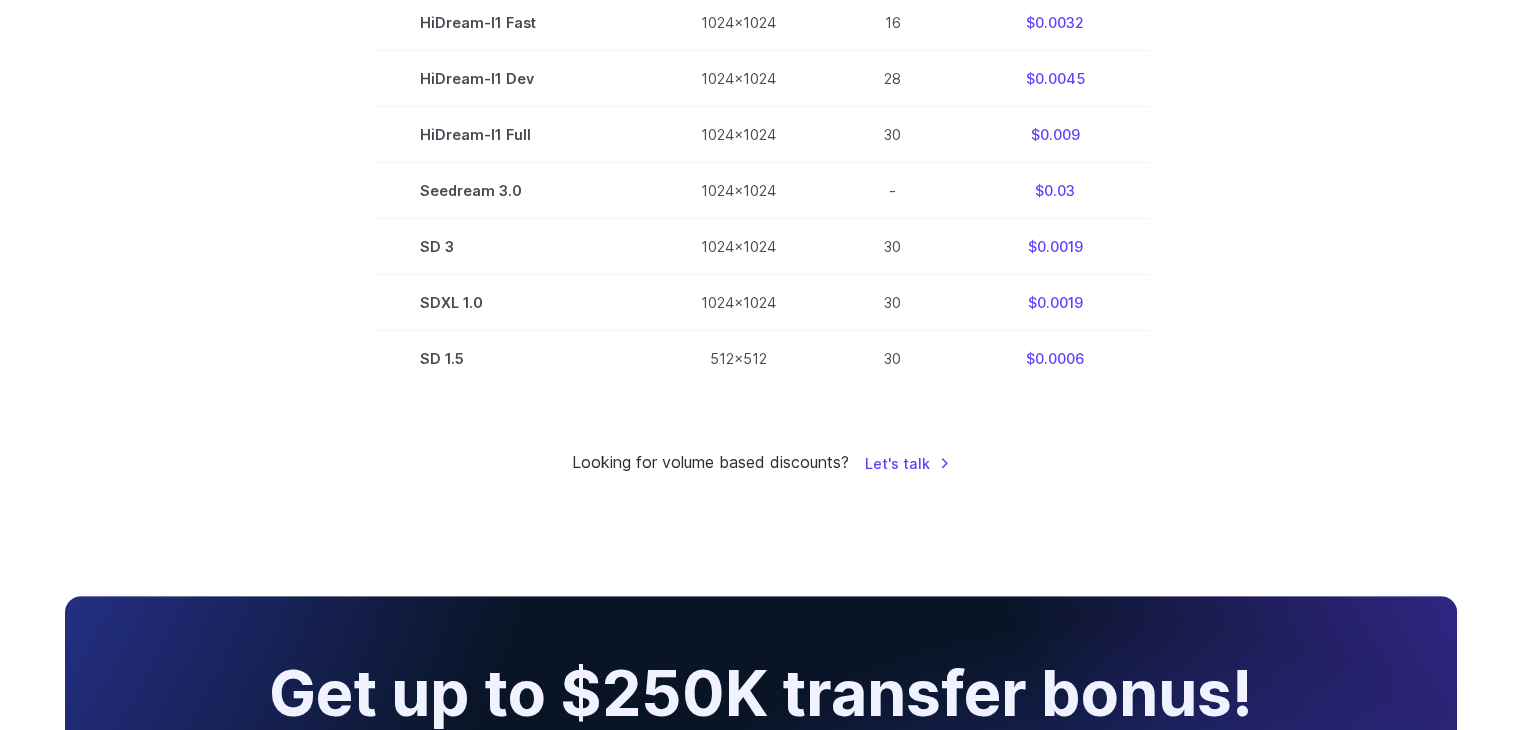 scroll, scrollTop: 1200, scrollLeft: 0, axis: vertical 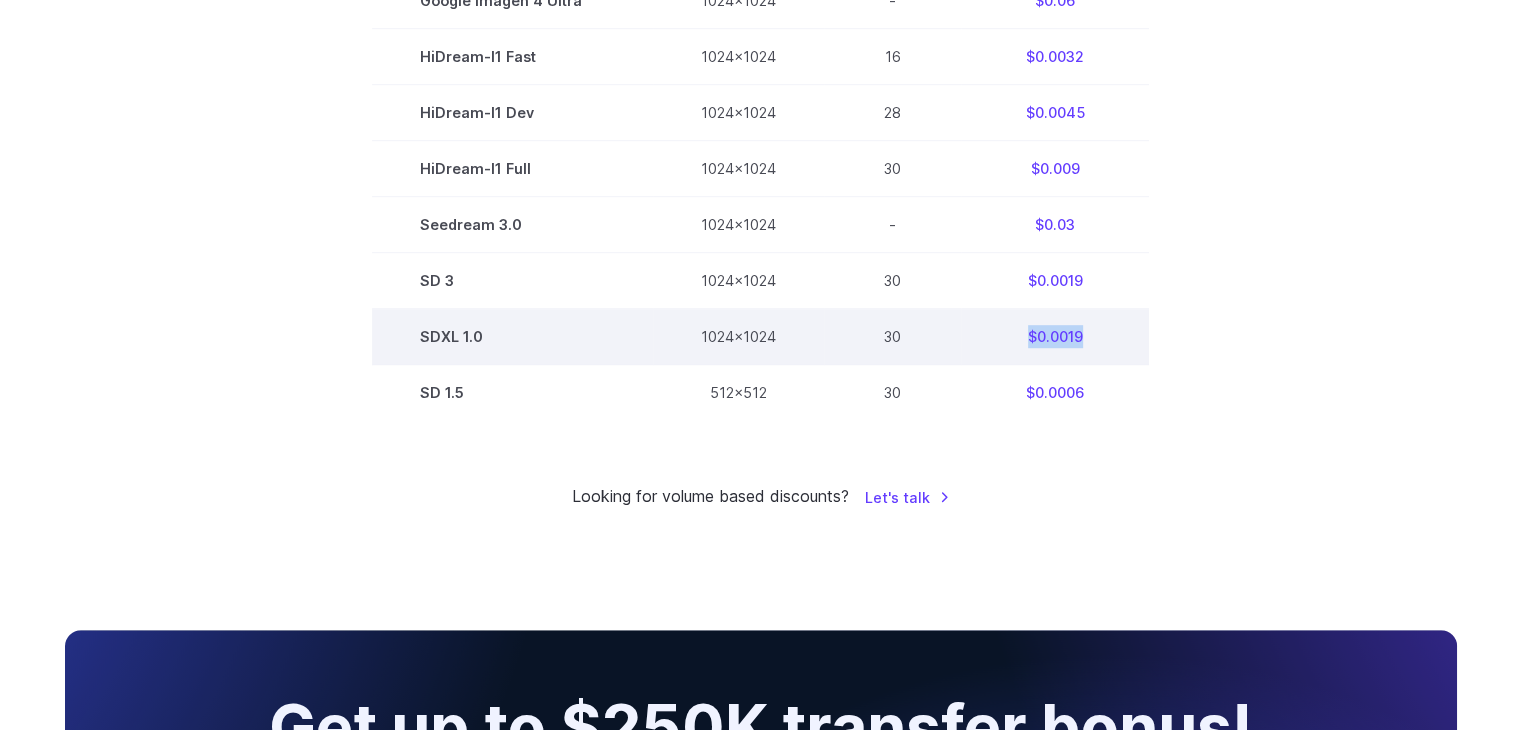drag, startPoint x: 1012, startPoint y: 348, endPoint x: 1113, endPoint y: 341, distance: 101.24229 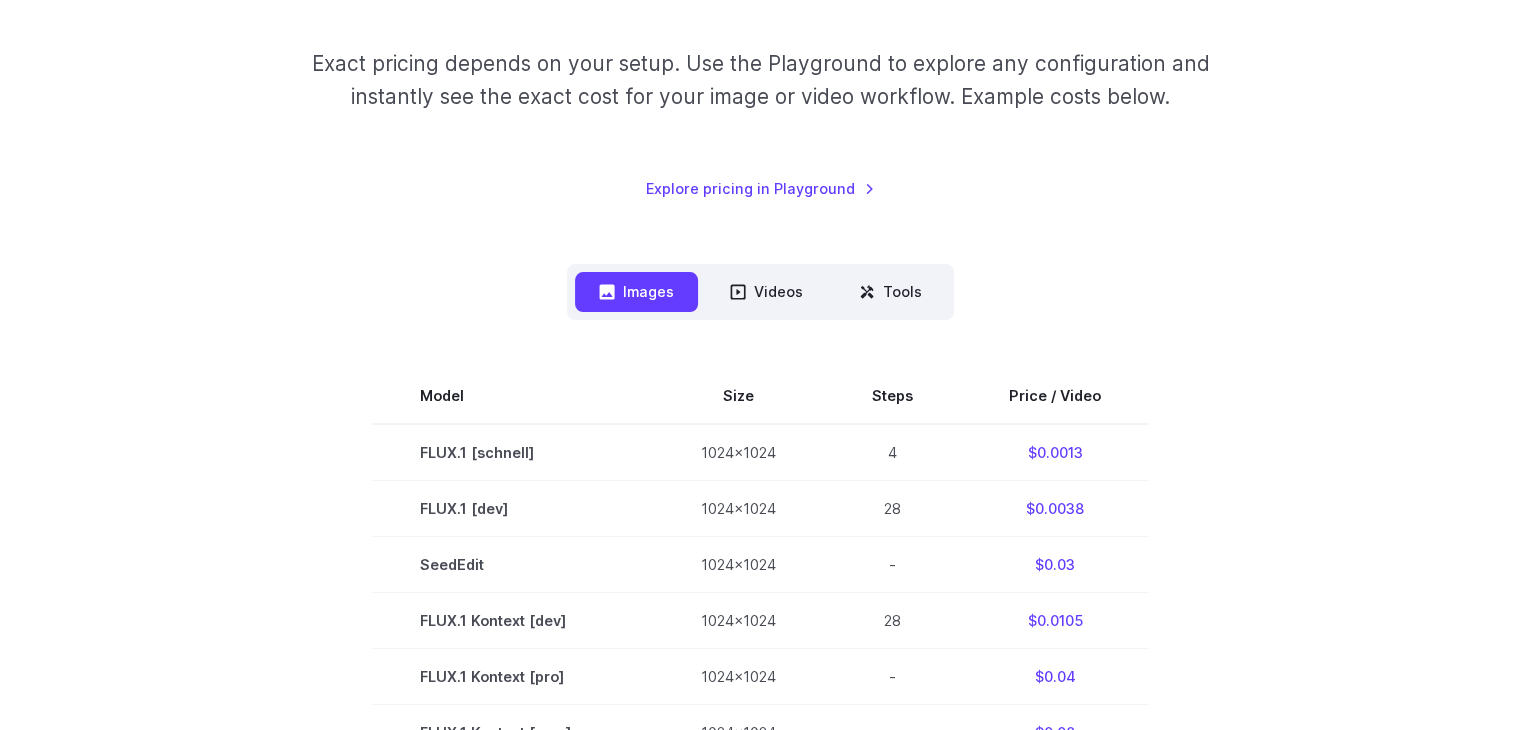 scroll, scrollTop: 0, scrollLeft: 0, axis: both 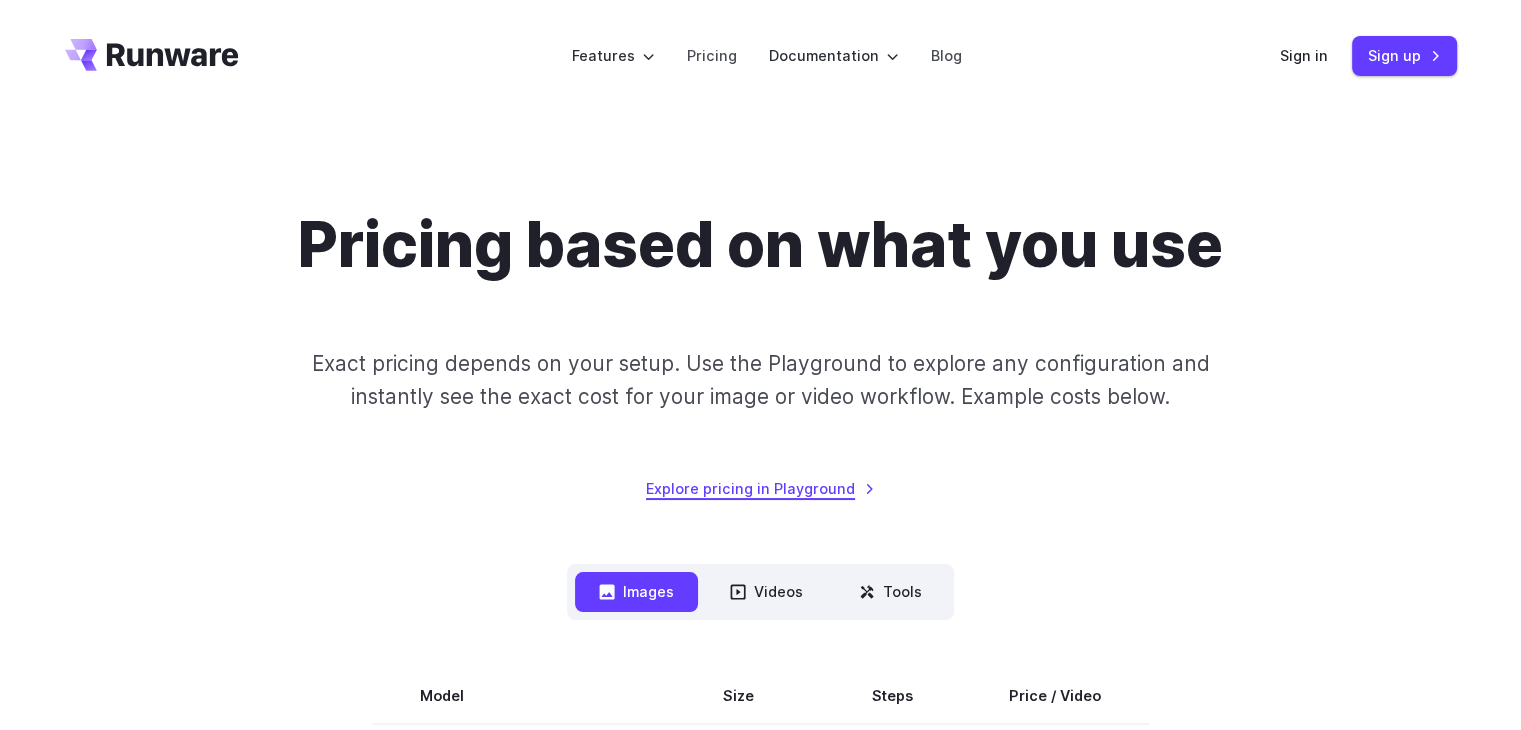 click on "Explore pricing in Playground" at bounding box center [760, 488] 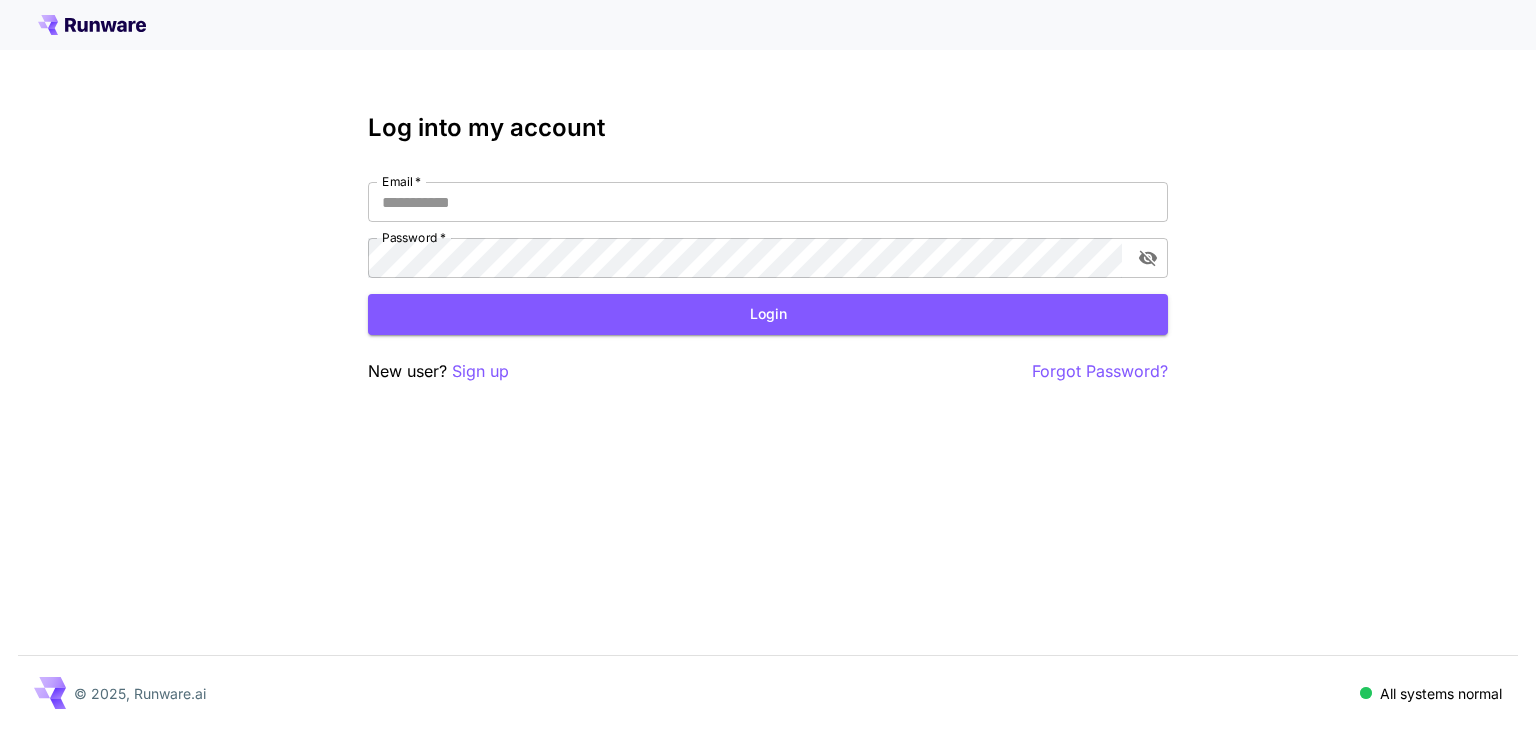 scroll, scrollTop: 0, scrollLeft: 0, axis: both 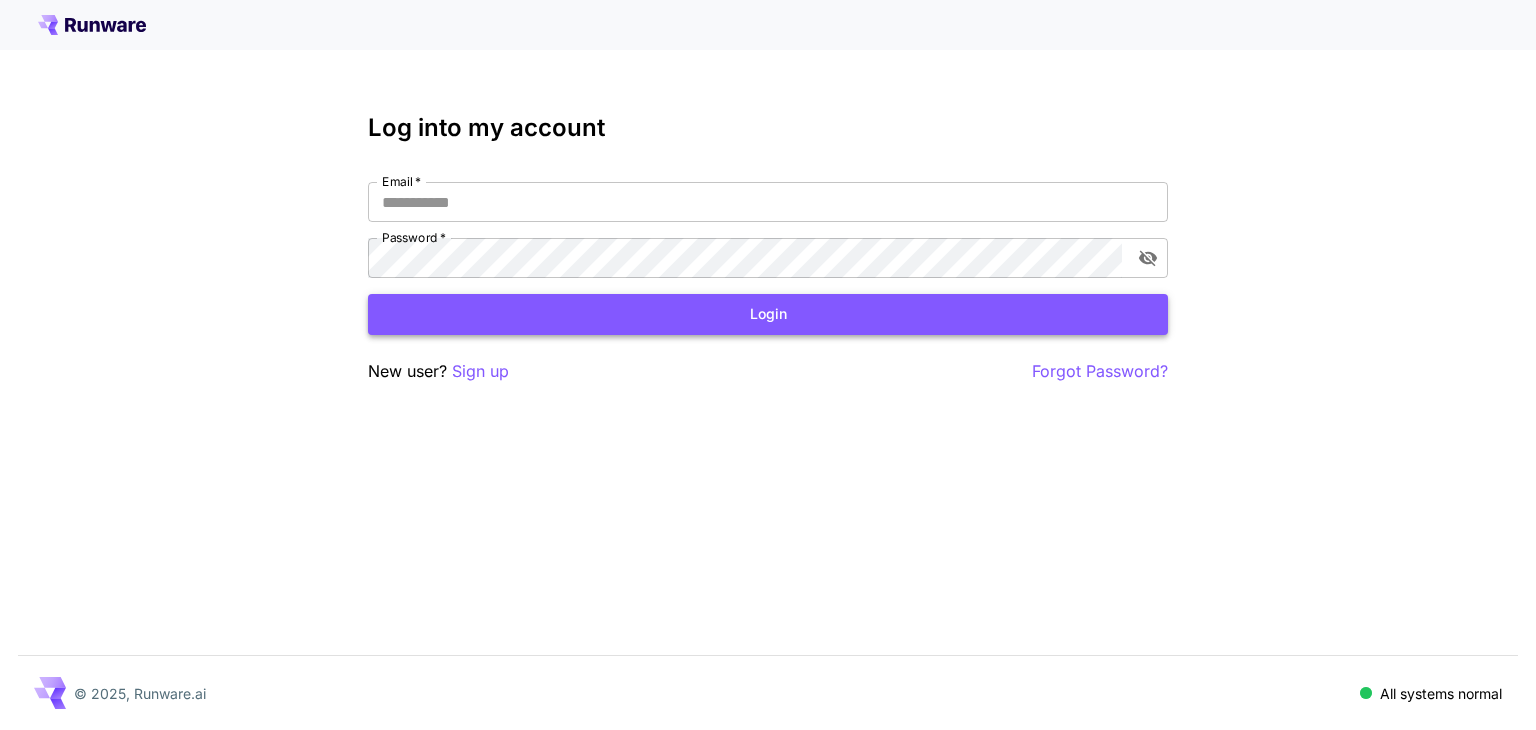 type on "**********" 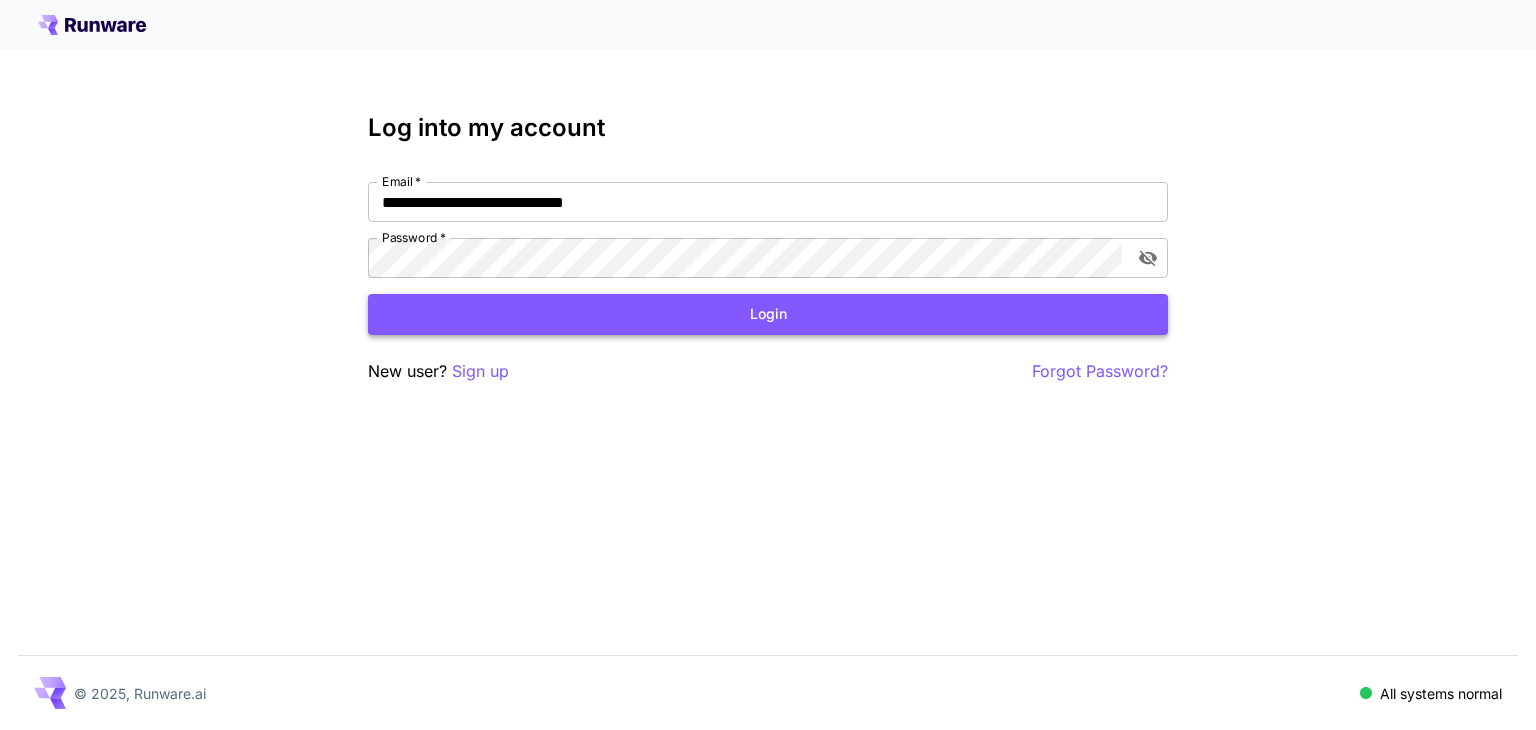 click on "Login" at bounding box center [768, 314] 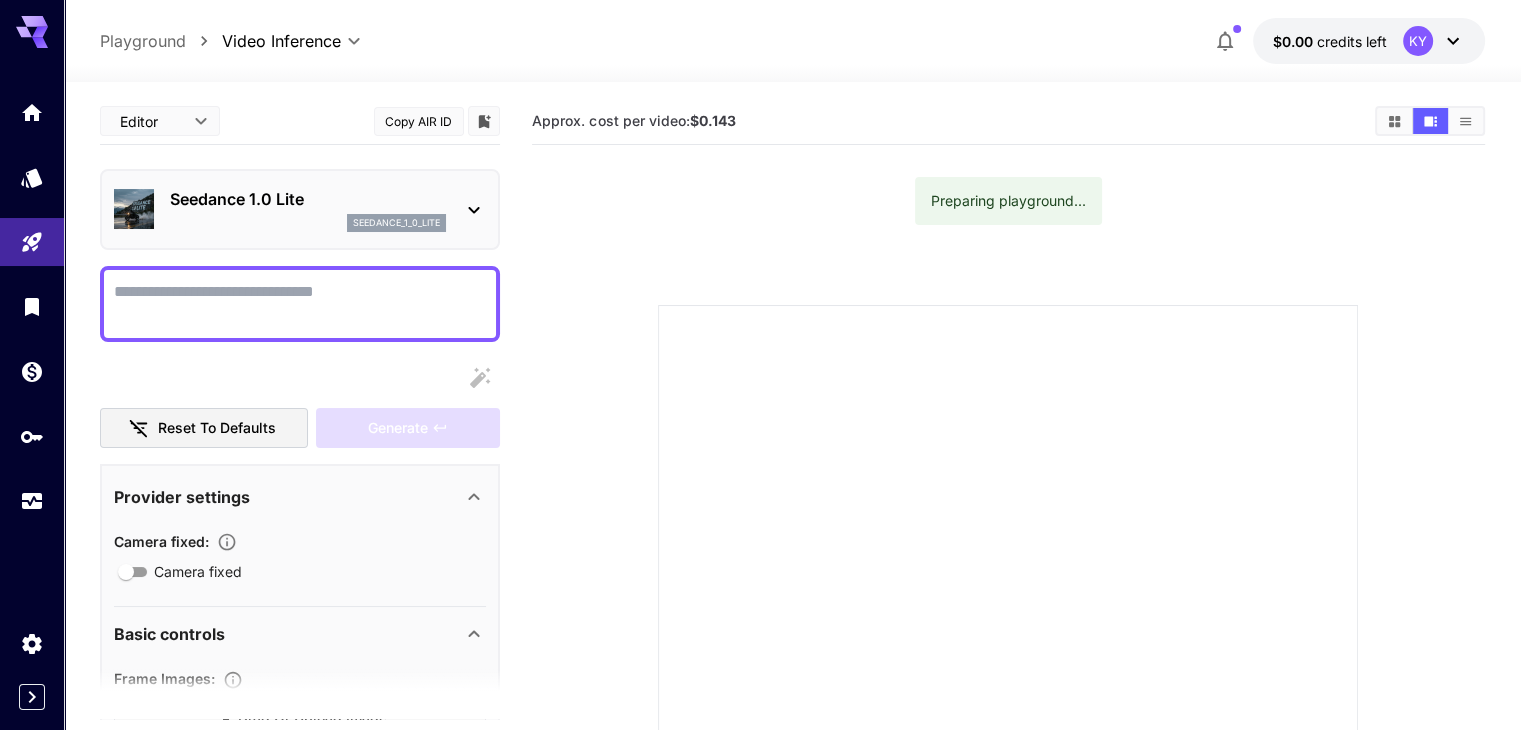 click on "seedance_1_0_lite" at bounding box center (396, 223) 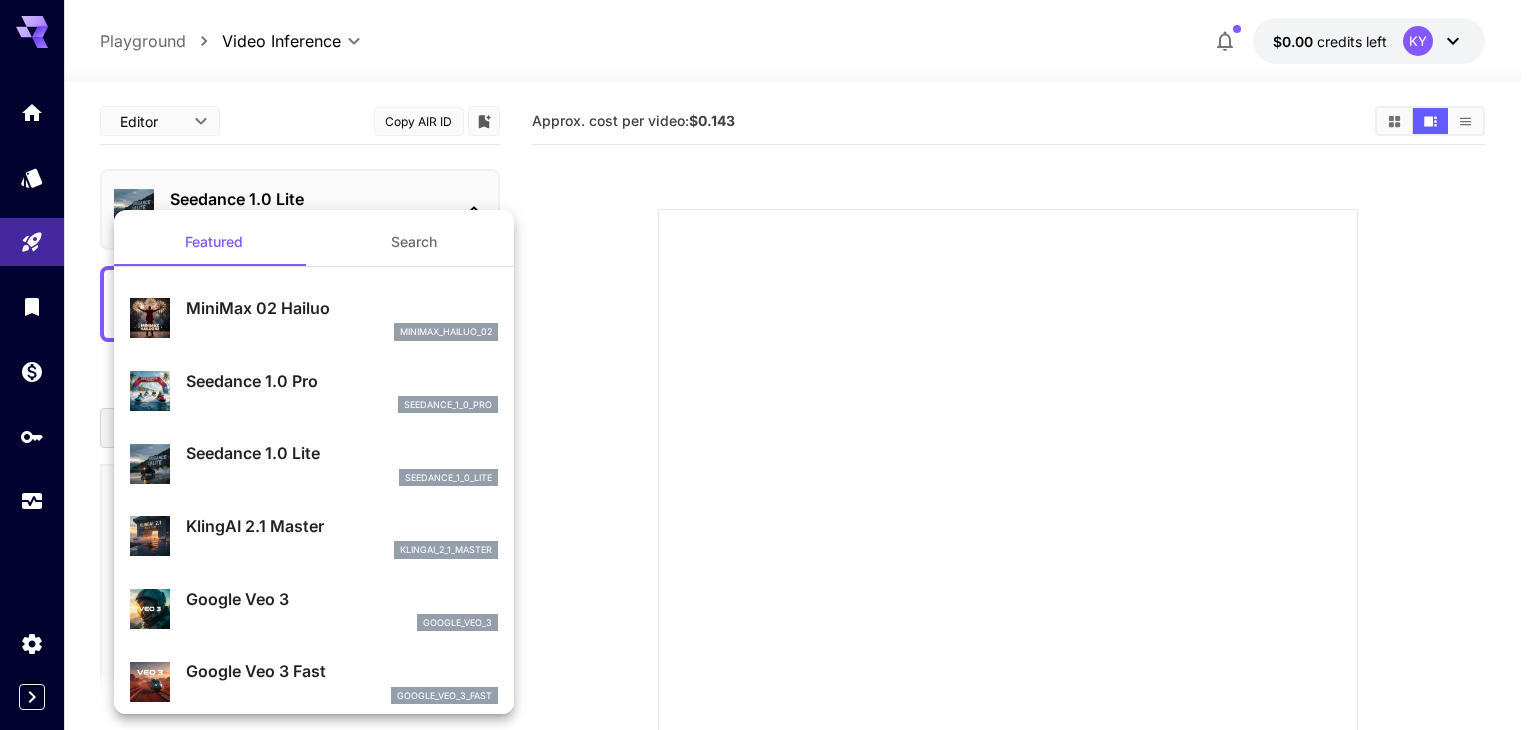 click on "Featured Search MiniMax 02 Hailuo minimax_hailuo_02 Seedance 1.0 Pro seedance_1_0_pro Seedance 1.0 Lite seedance_1_0_lite KlingAI 2.1 Master klingai_2_1_master Google Veo 3 google_veo_3 Google Veo 3 Fast google_veo_3_fast" at bounding box center (314, 2568) 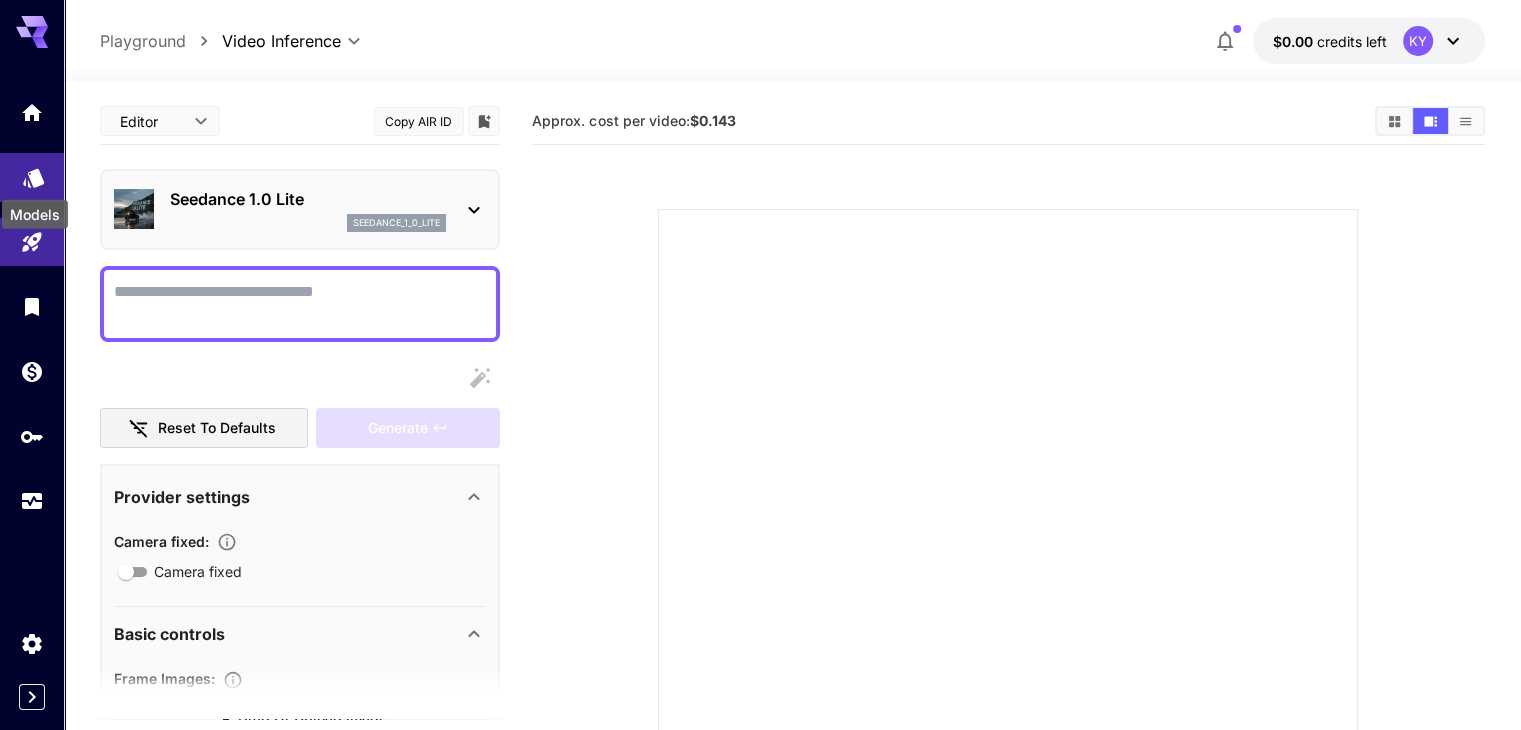 click 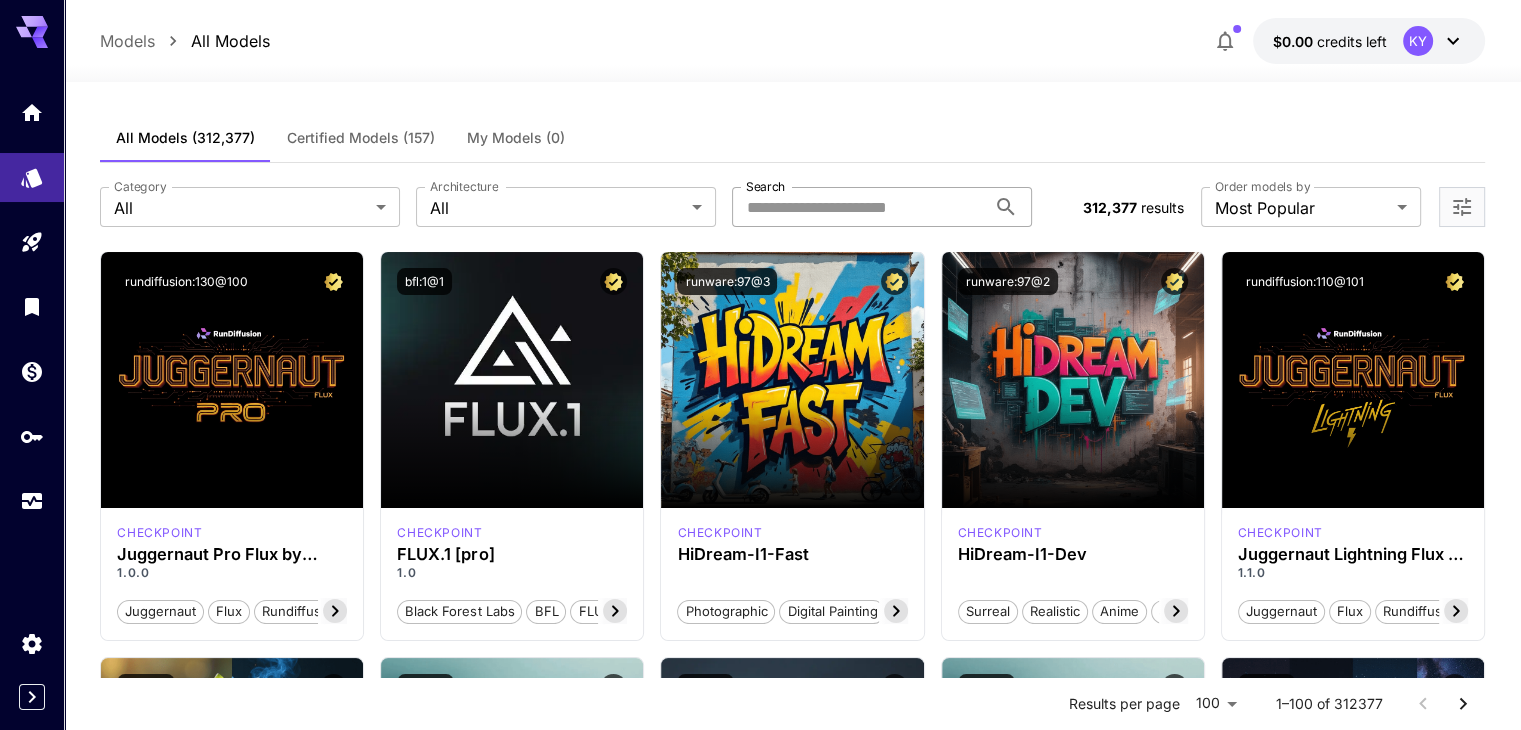 click on "Search" at bounding box center [859, 207] 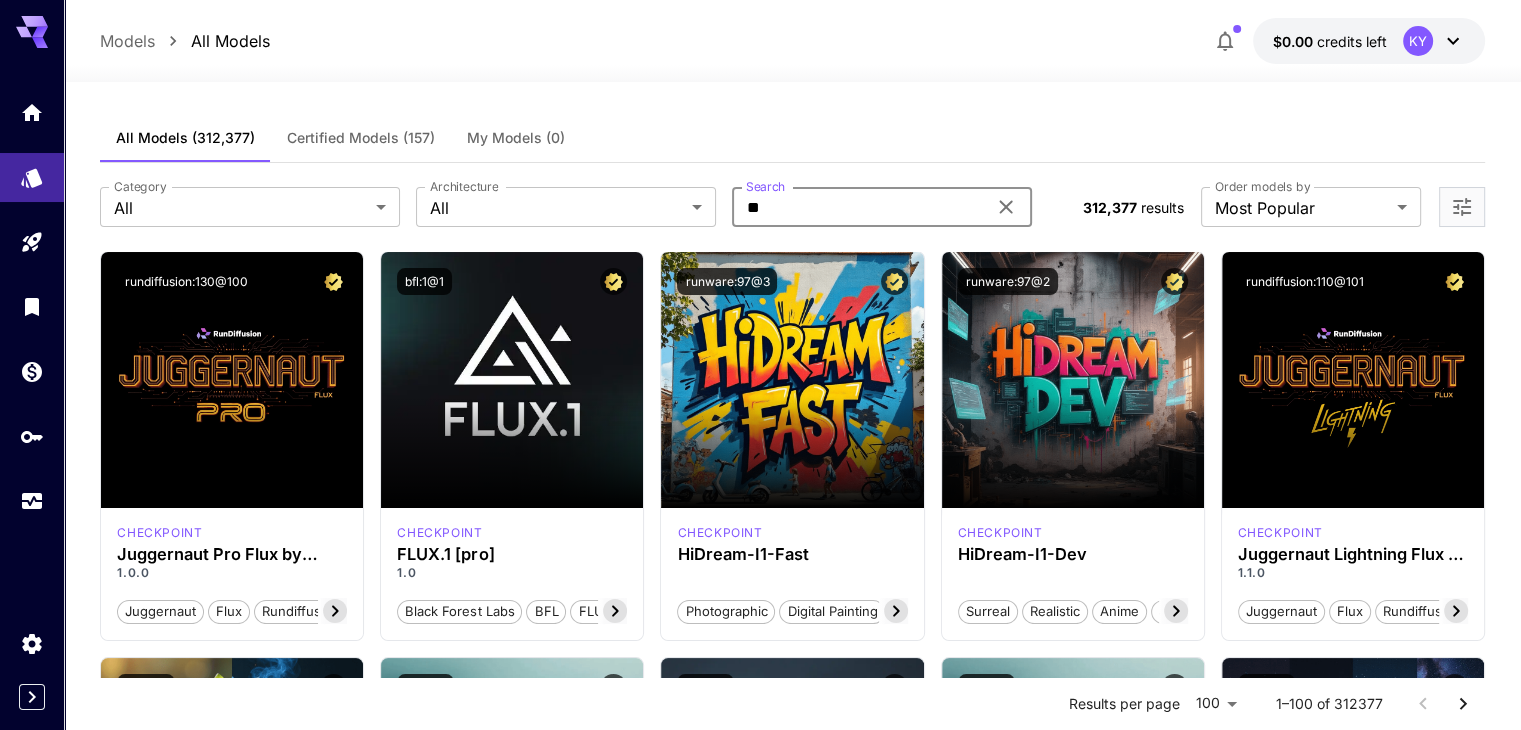 type on "*" 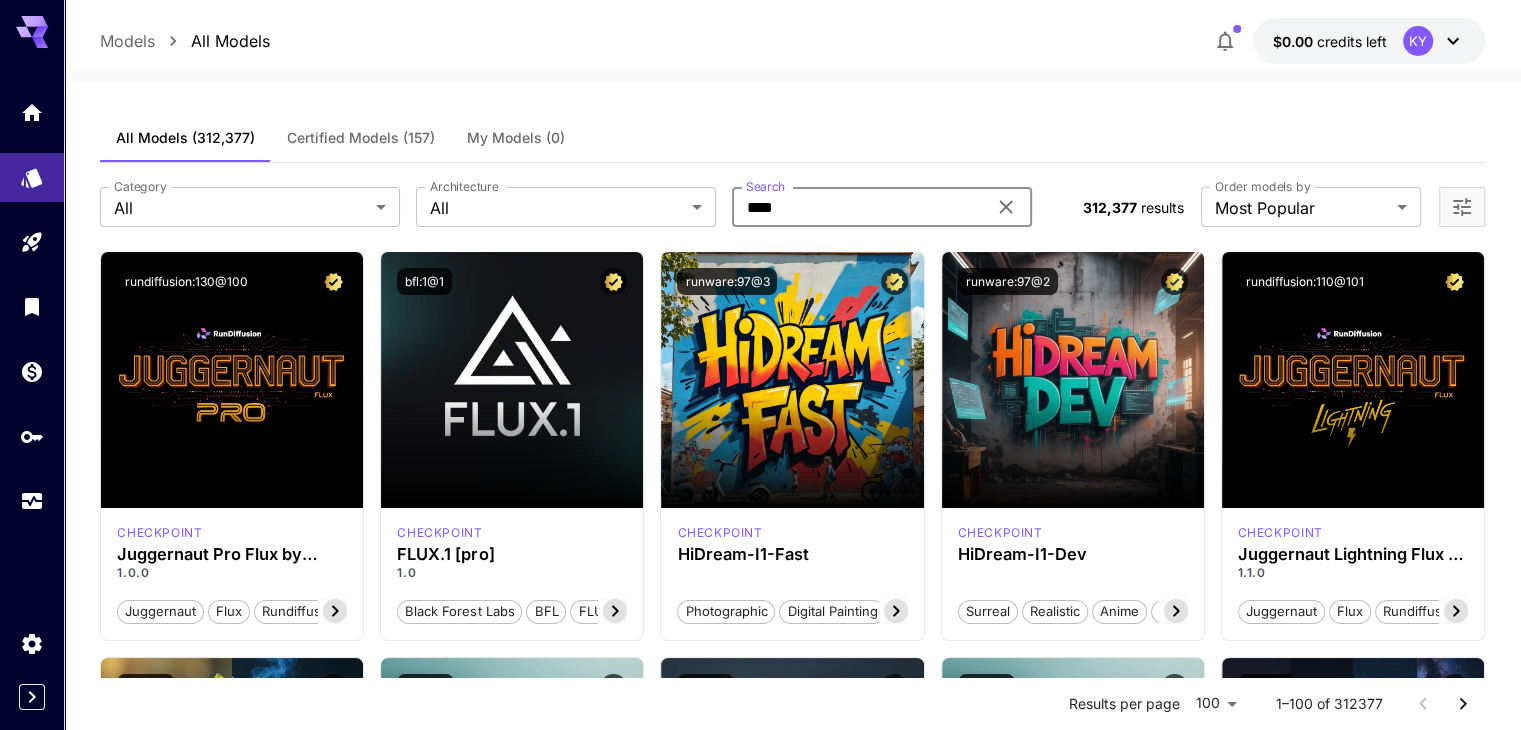 type on "****" 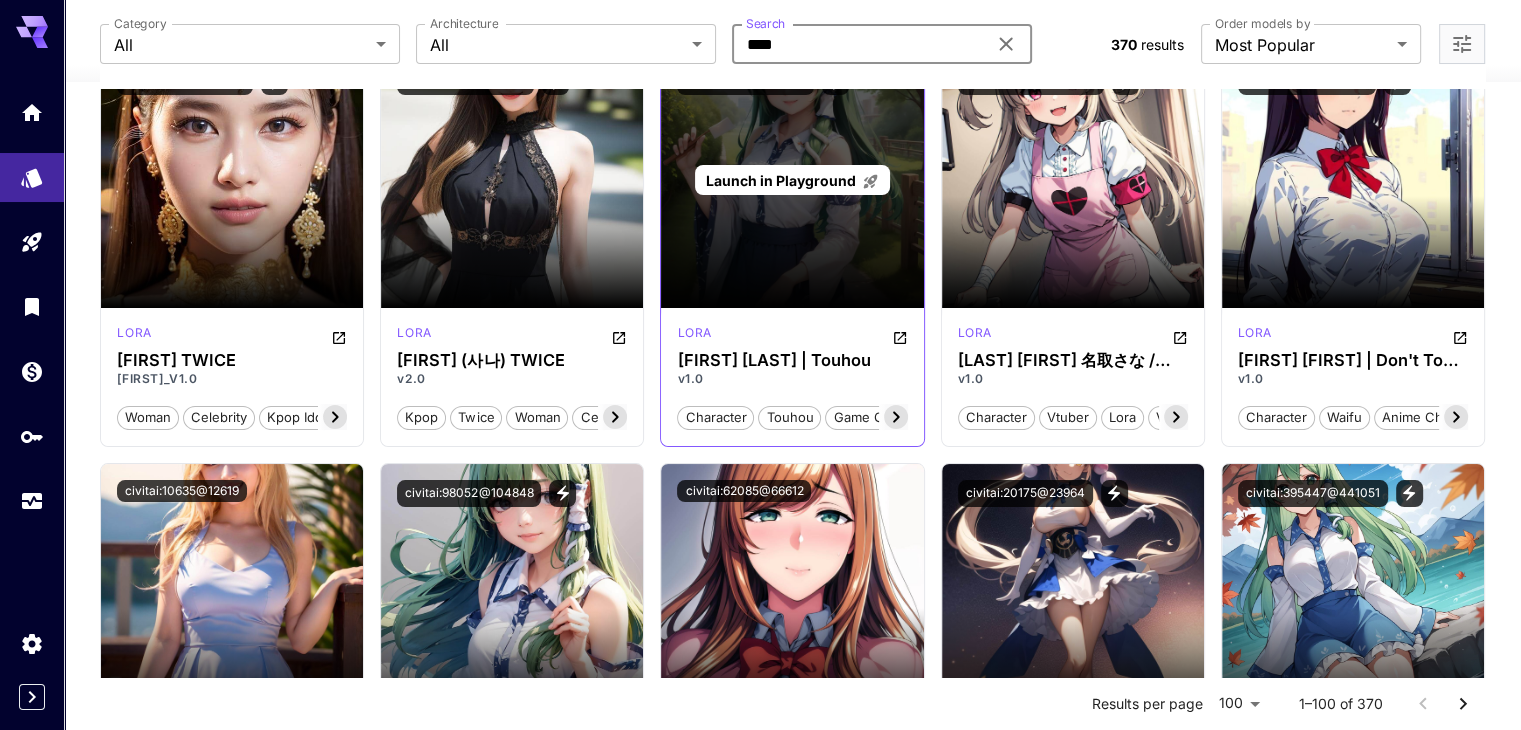 scroll, scrollTop: 0, scrollLeft: 0, axis: both 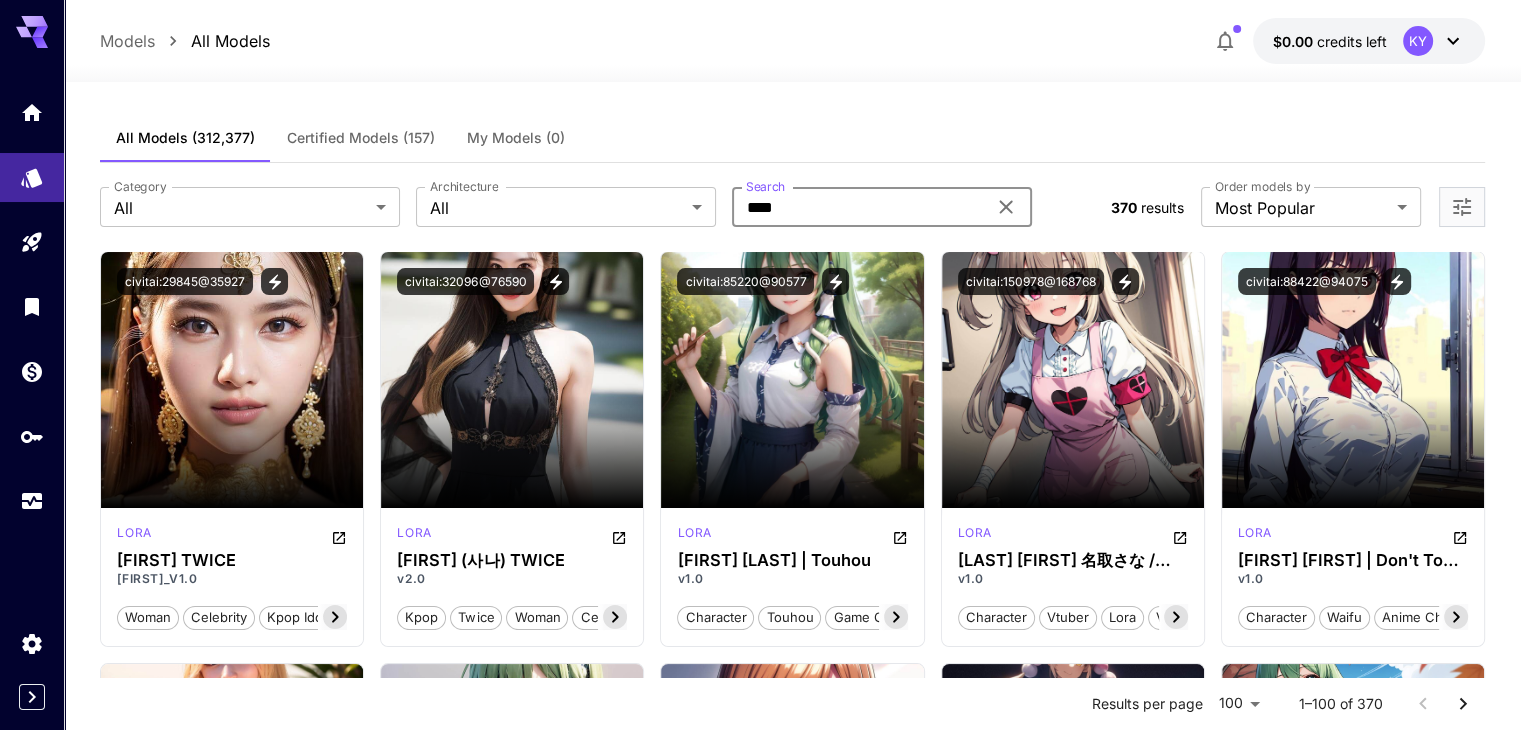 click on "Certified Models (157)" at bounding box center (361, 138) 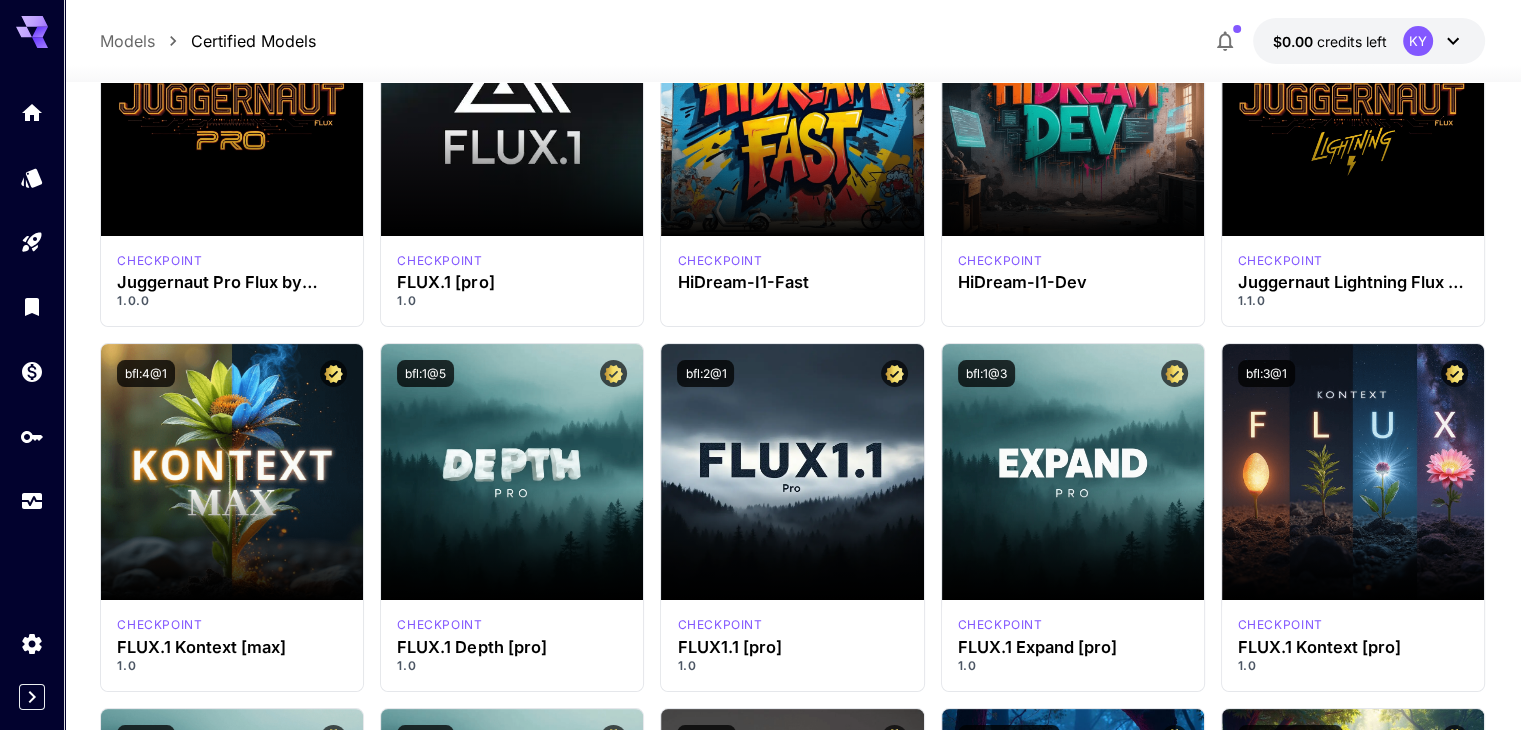 scroll, scrollTop: 300, scrollLeft: 0, axis: vertical 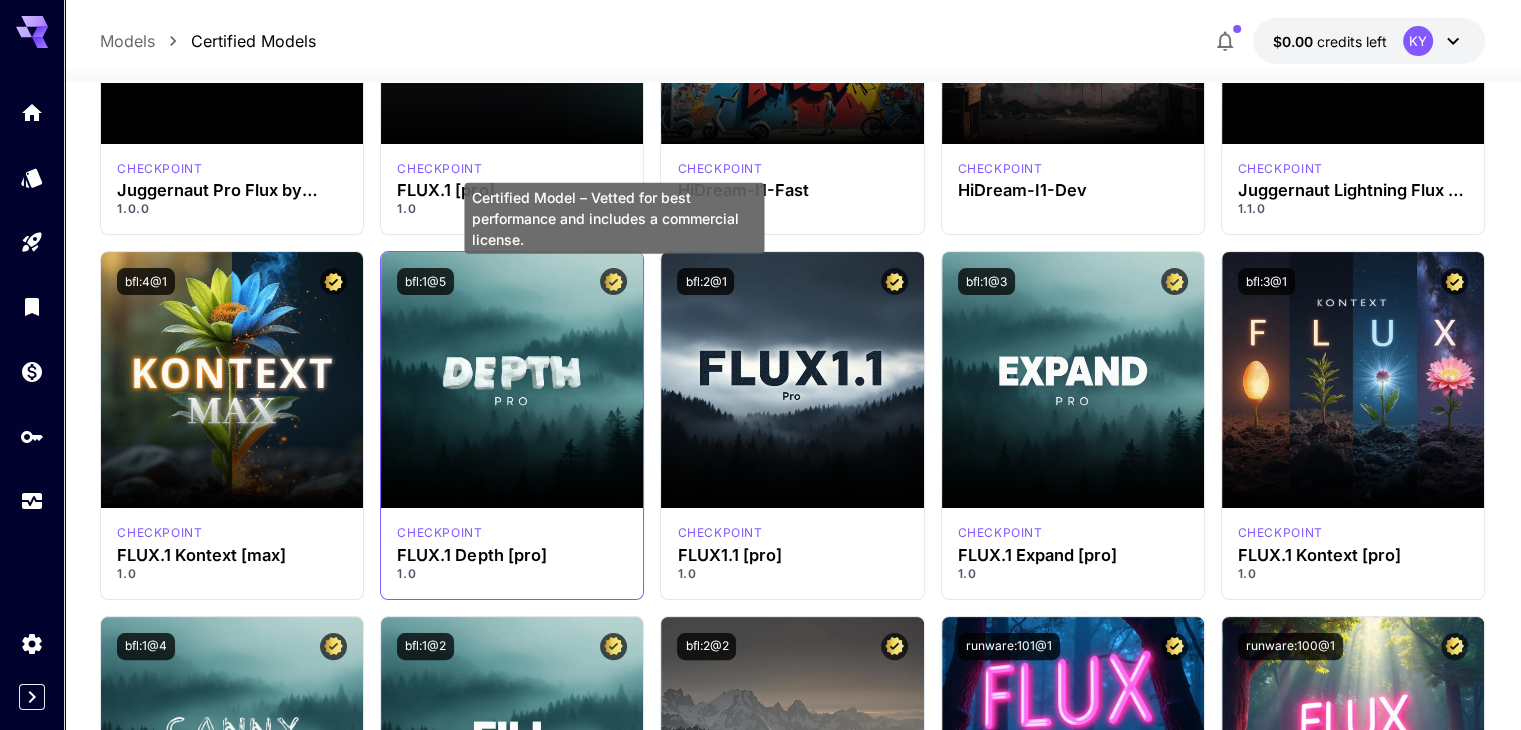 type 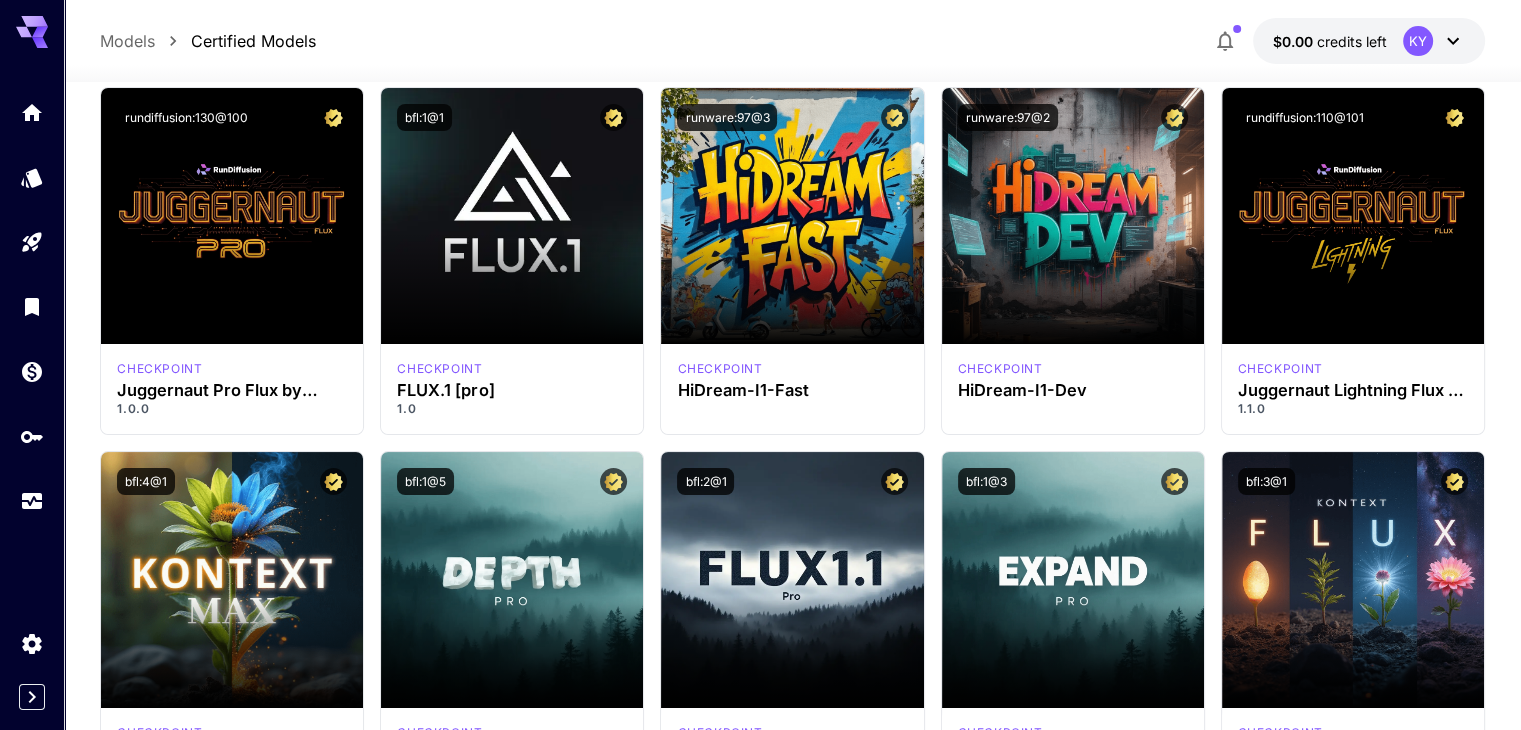 scroll, scrollTop: 0, scrollLeft: 0, axis: both 